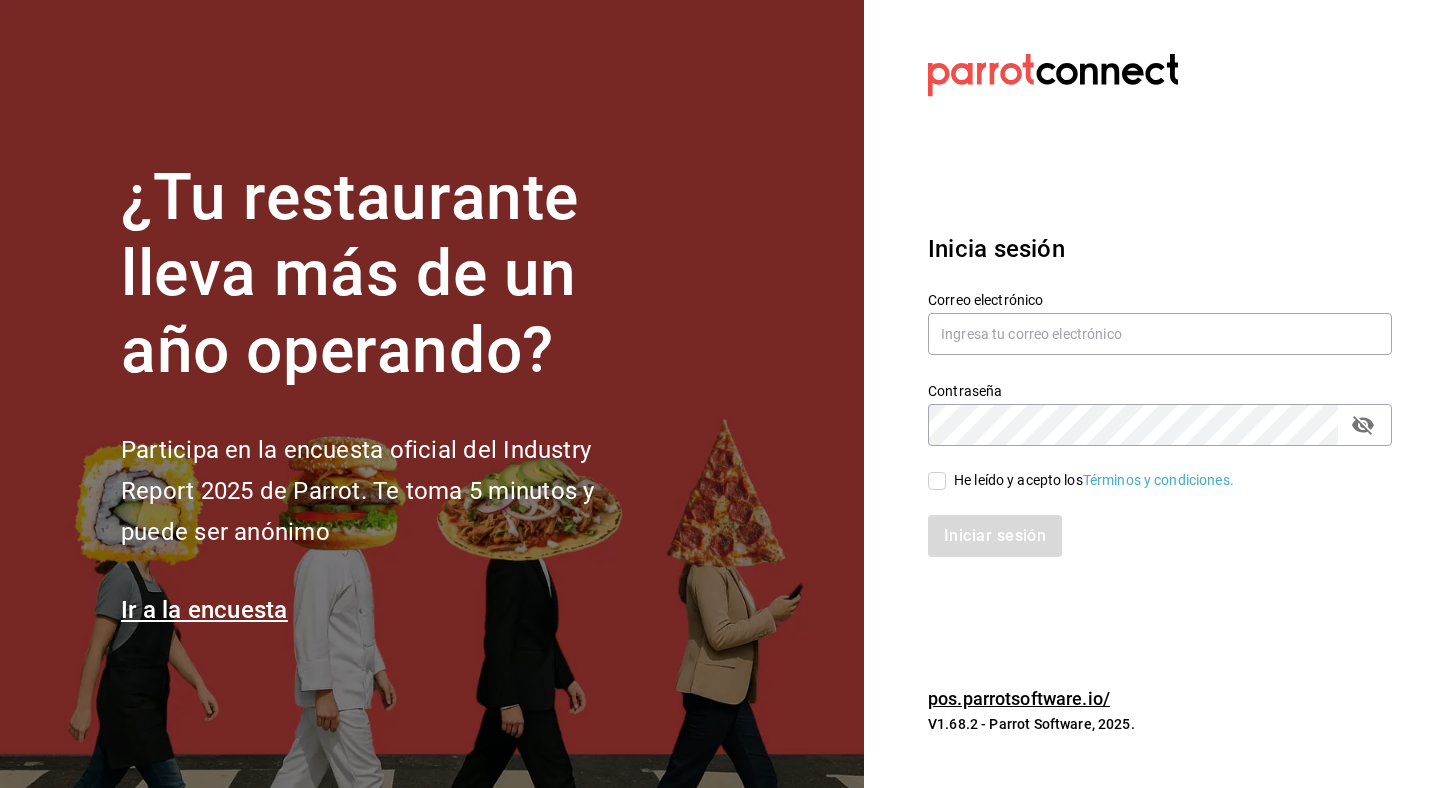 scroll, scrollTop: 0, scrollLeft: 0, axis: both 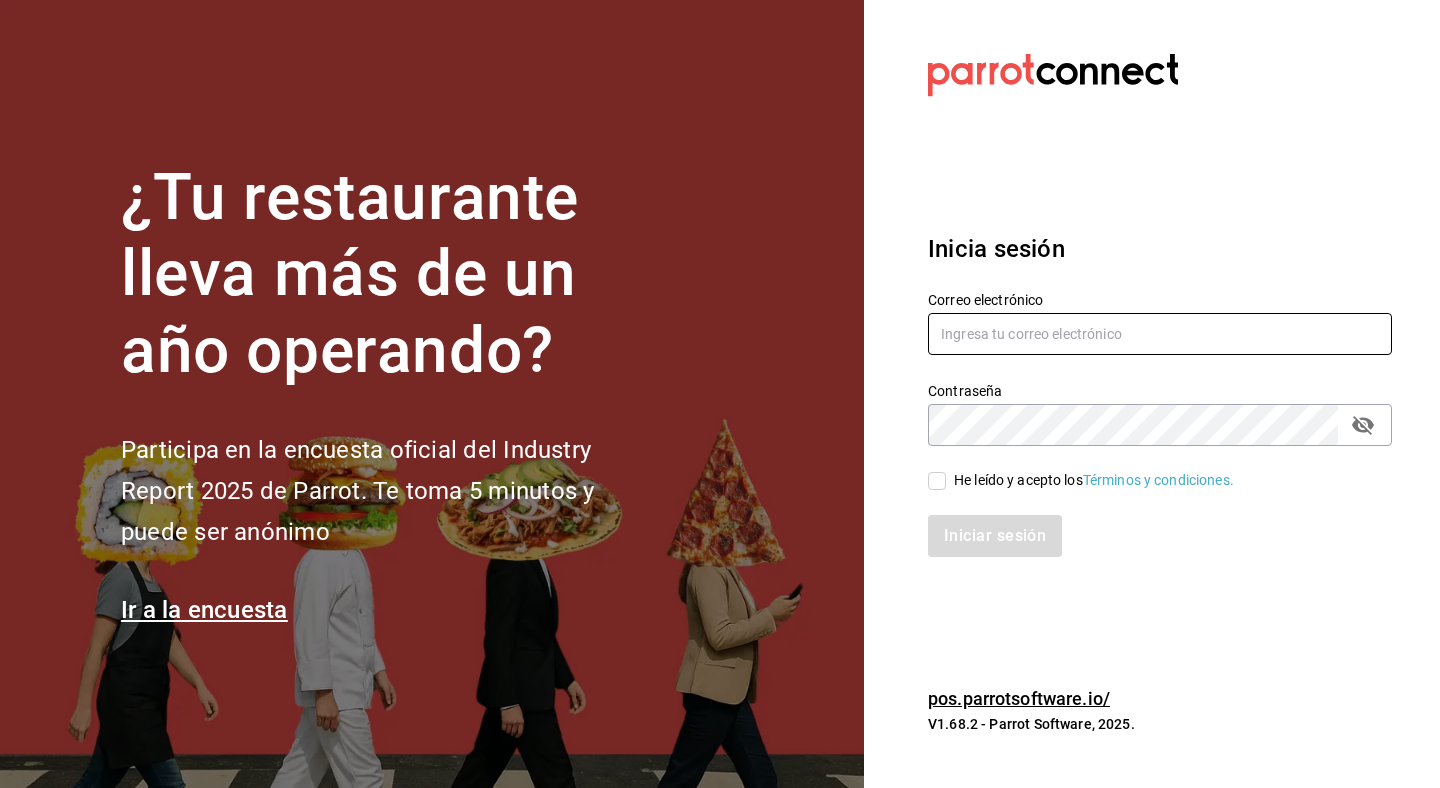 type on "[EMAIL]" 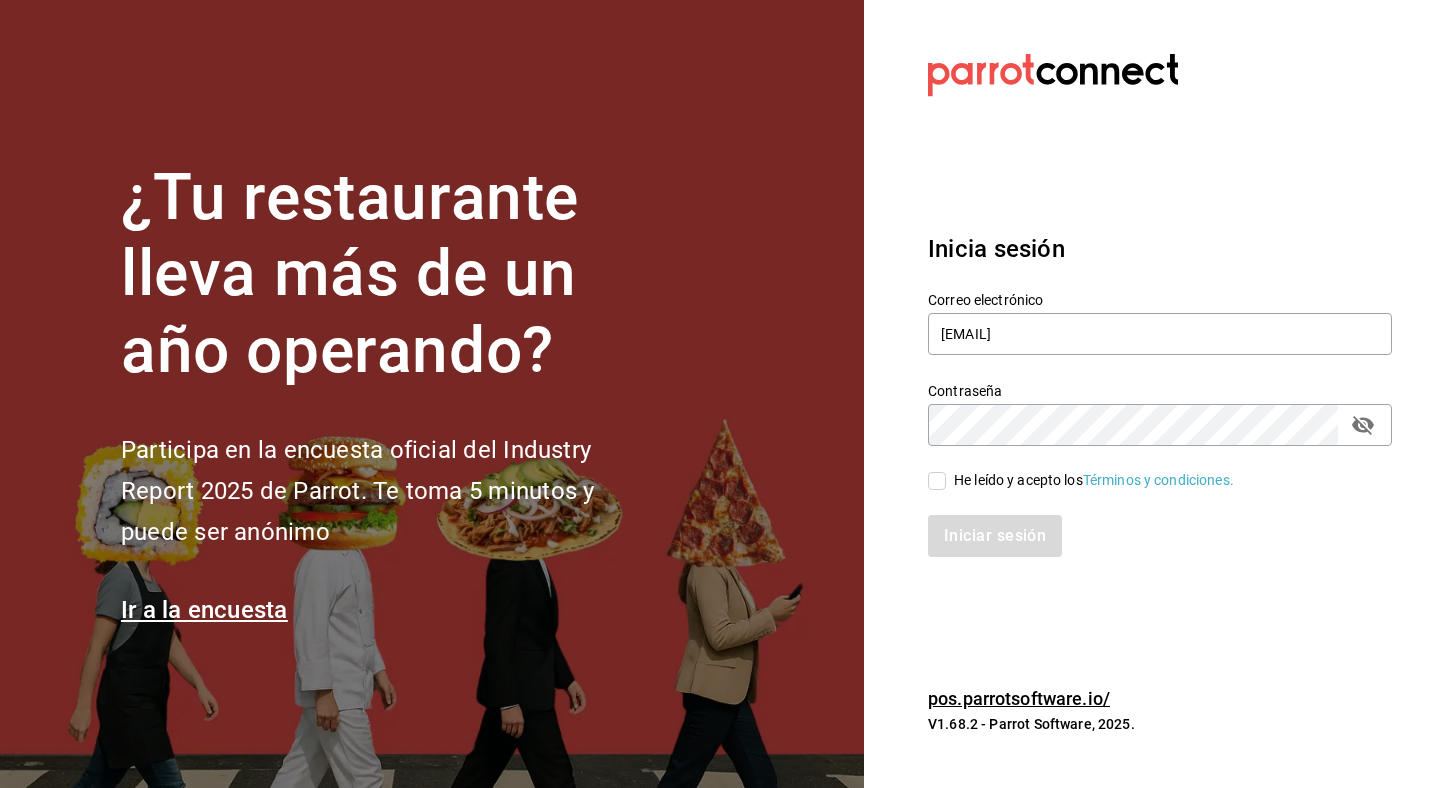 click on "He leído y acepto los  Términos y condiciones." at bounding box center (937, 481) 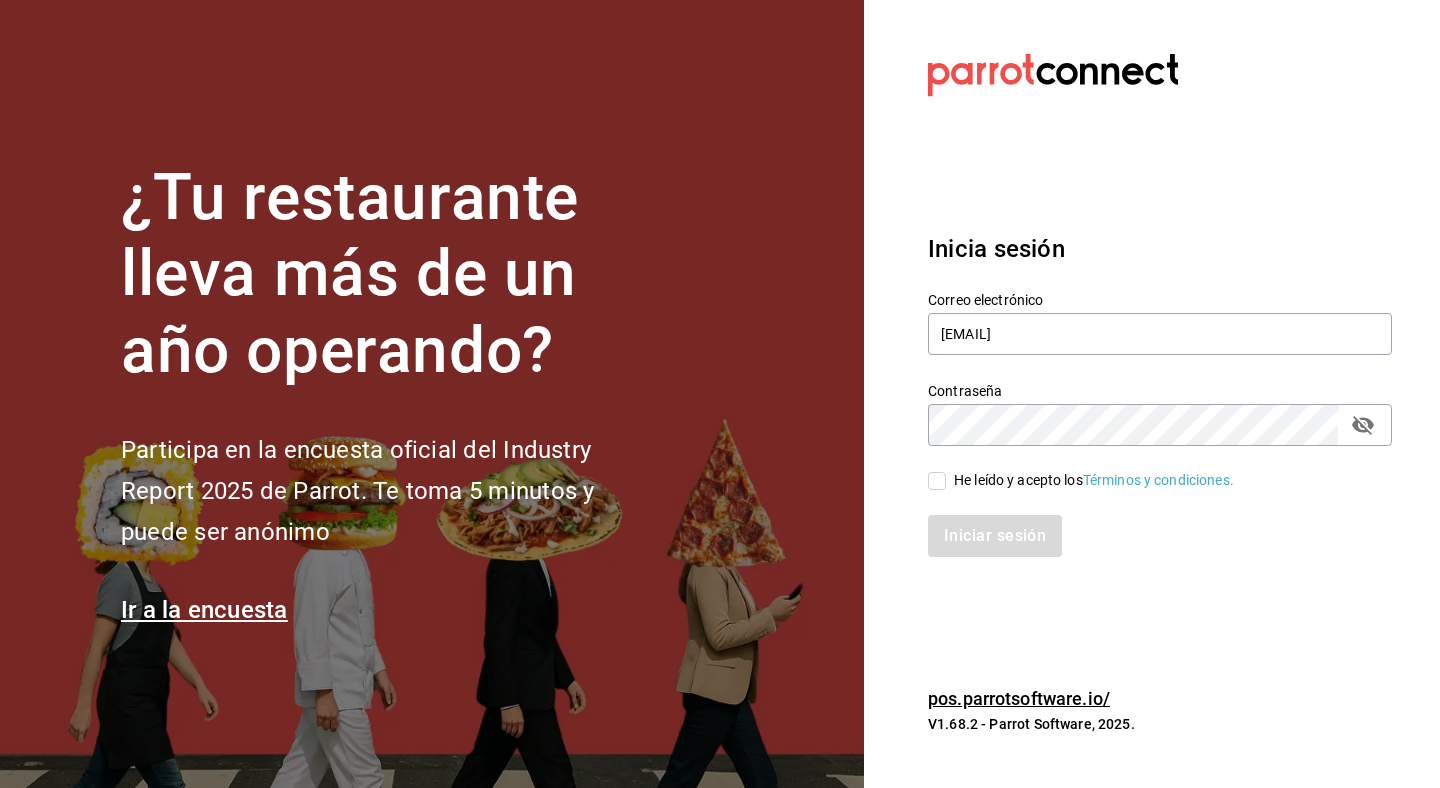 checkbox on "true" 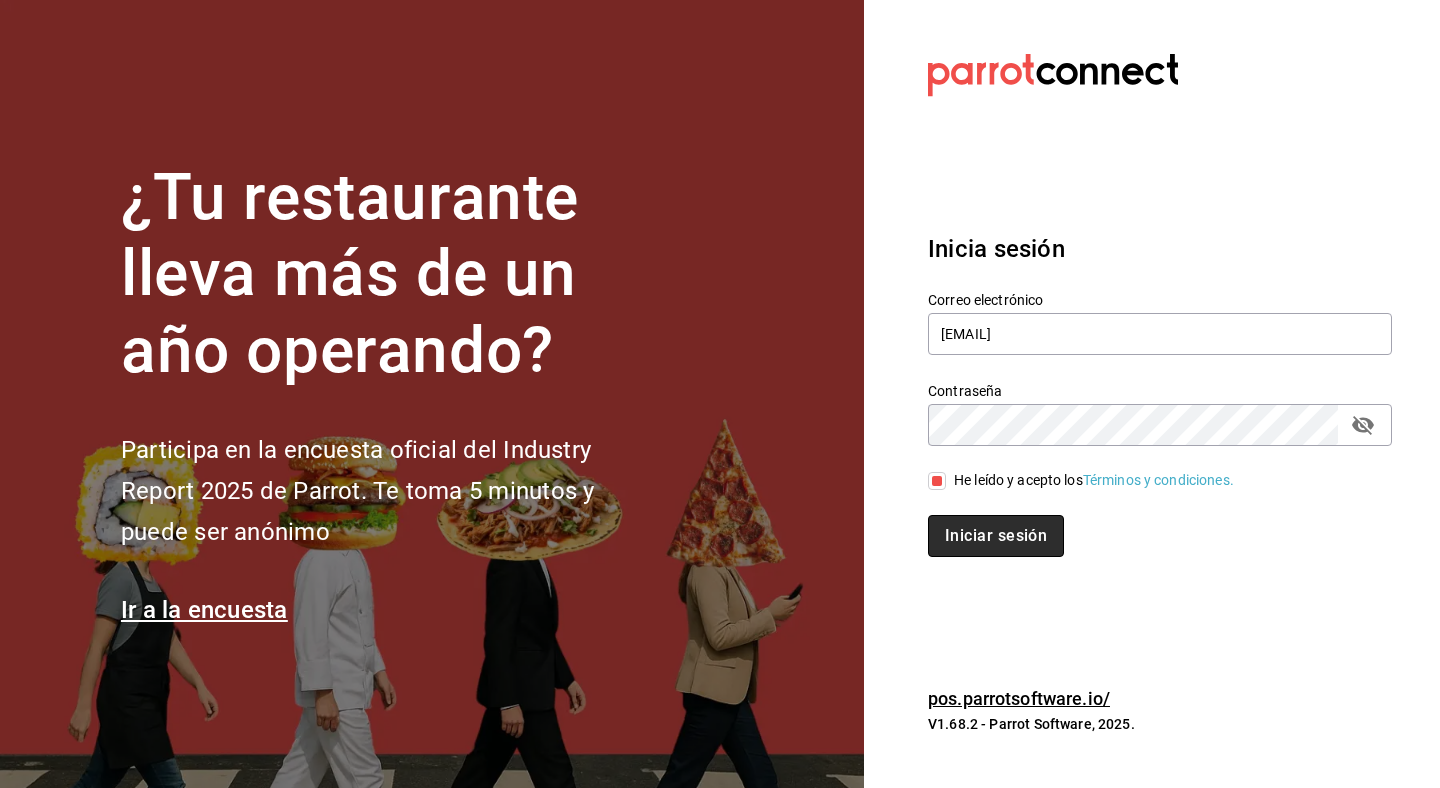click on "Iniciar sesión" at bounding box center [996, 536] 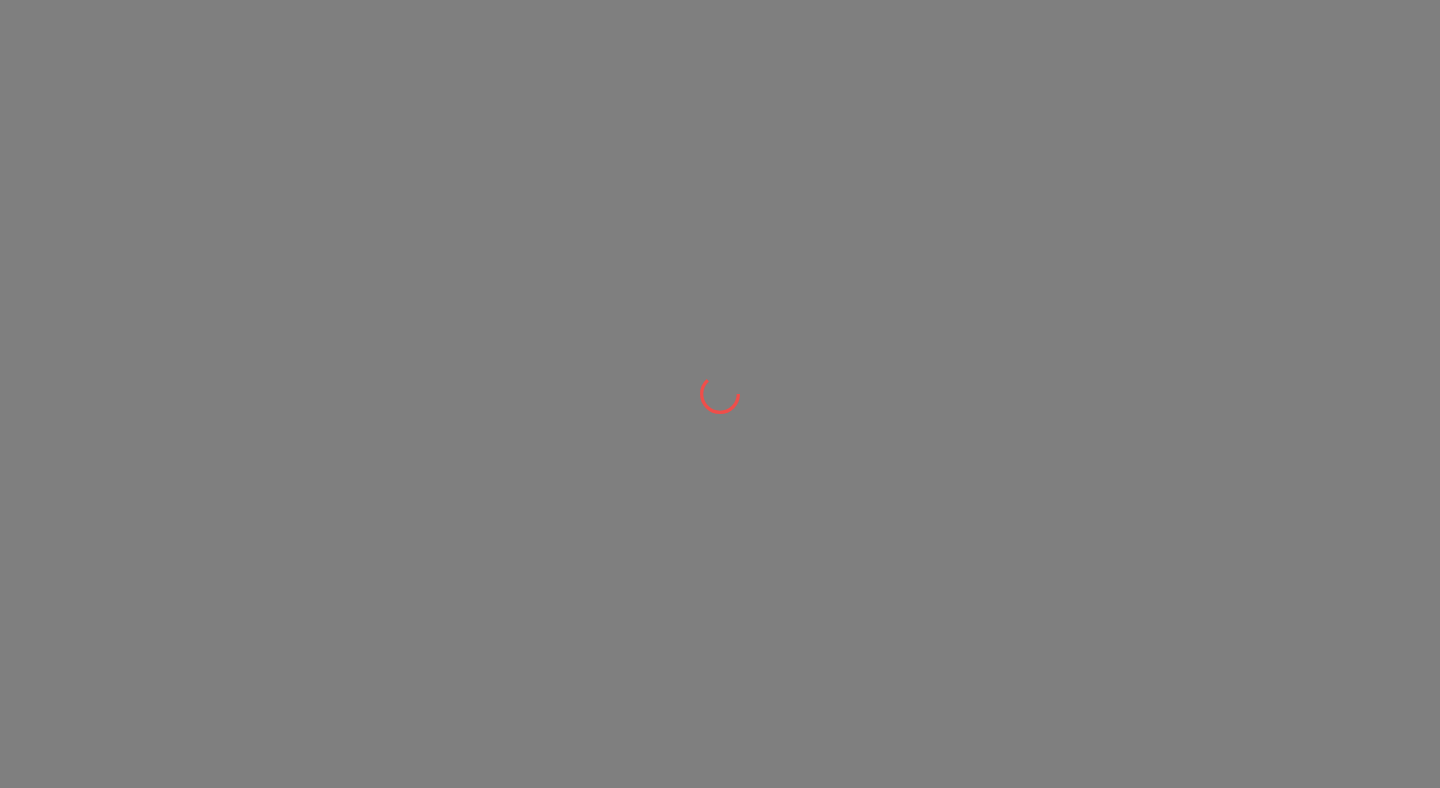 scroll, scrollTop: 0, scrollLeft: 0, axis: both 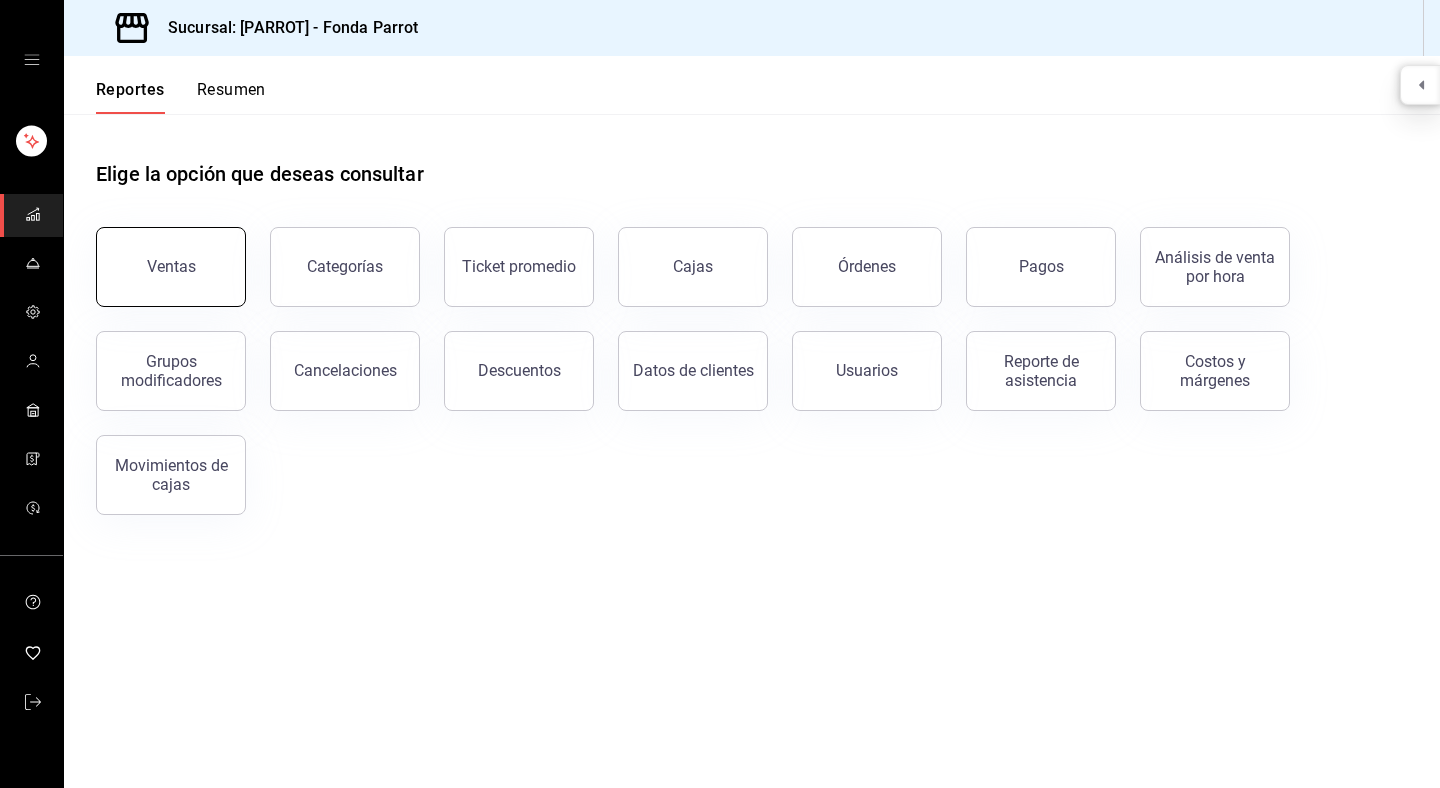 click on "Ventas" at bounding box center (171, 266) 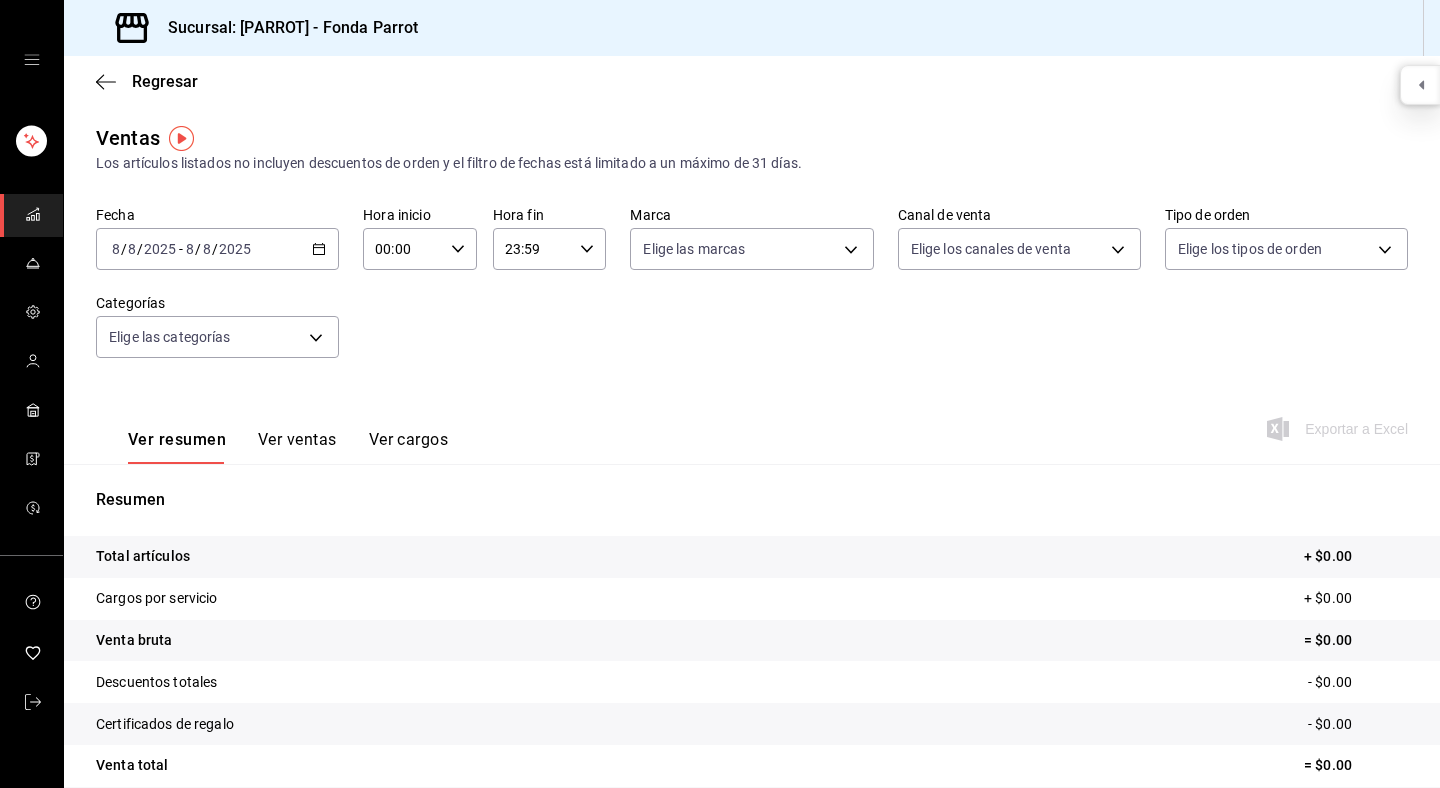 click on "Ver ventas" at bounding box center [297, 447] 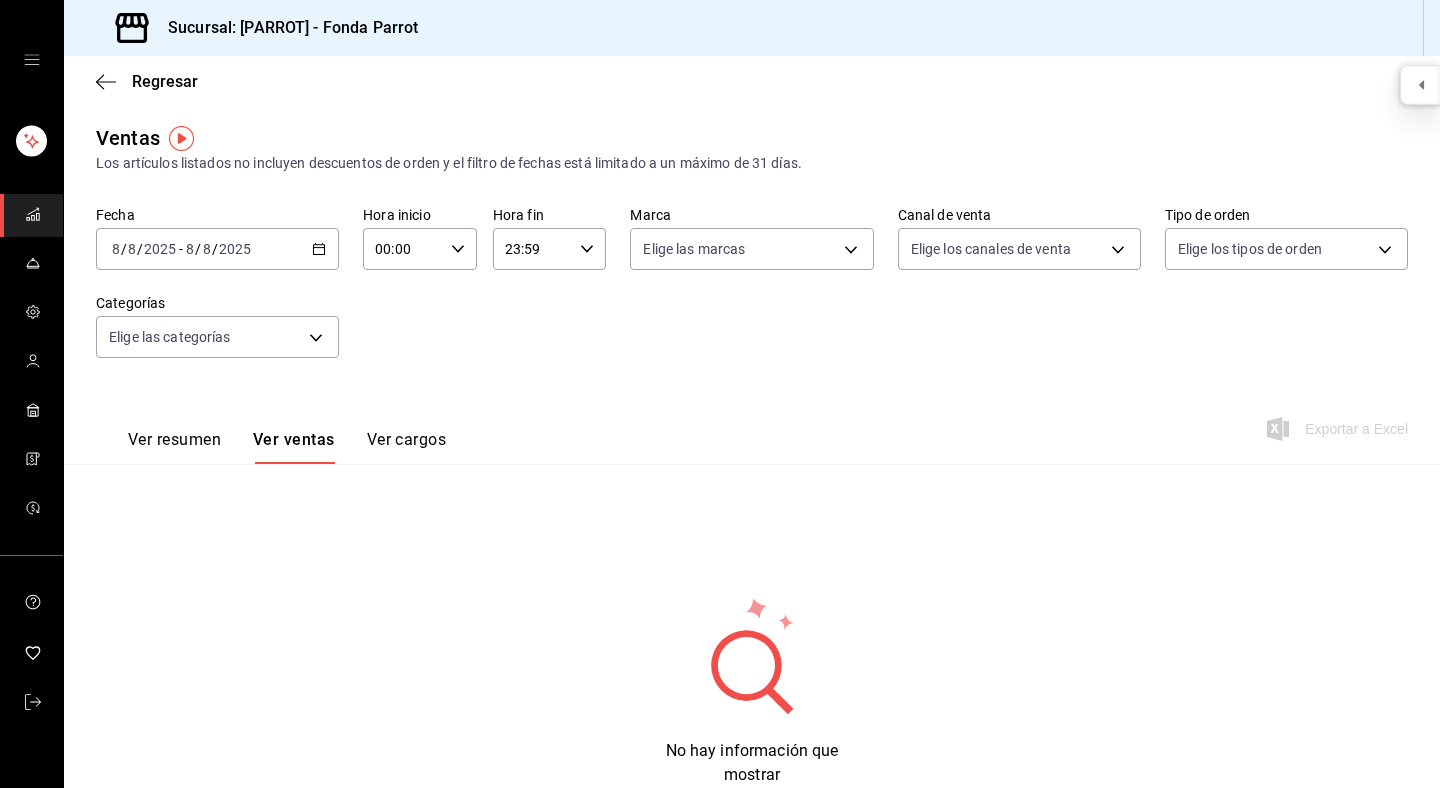 click 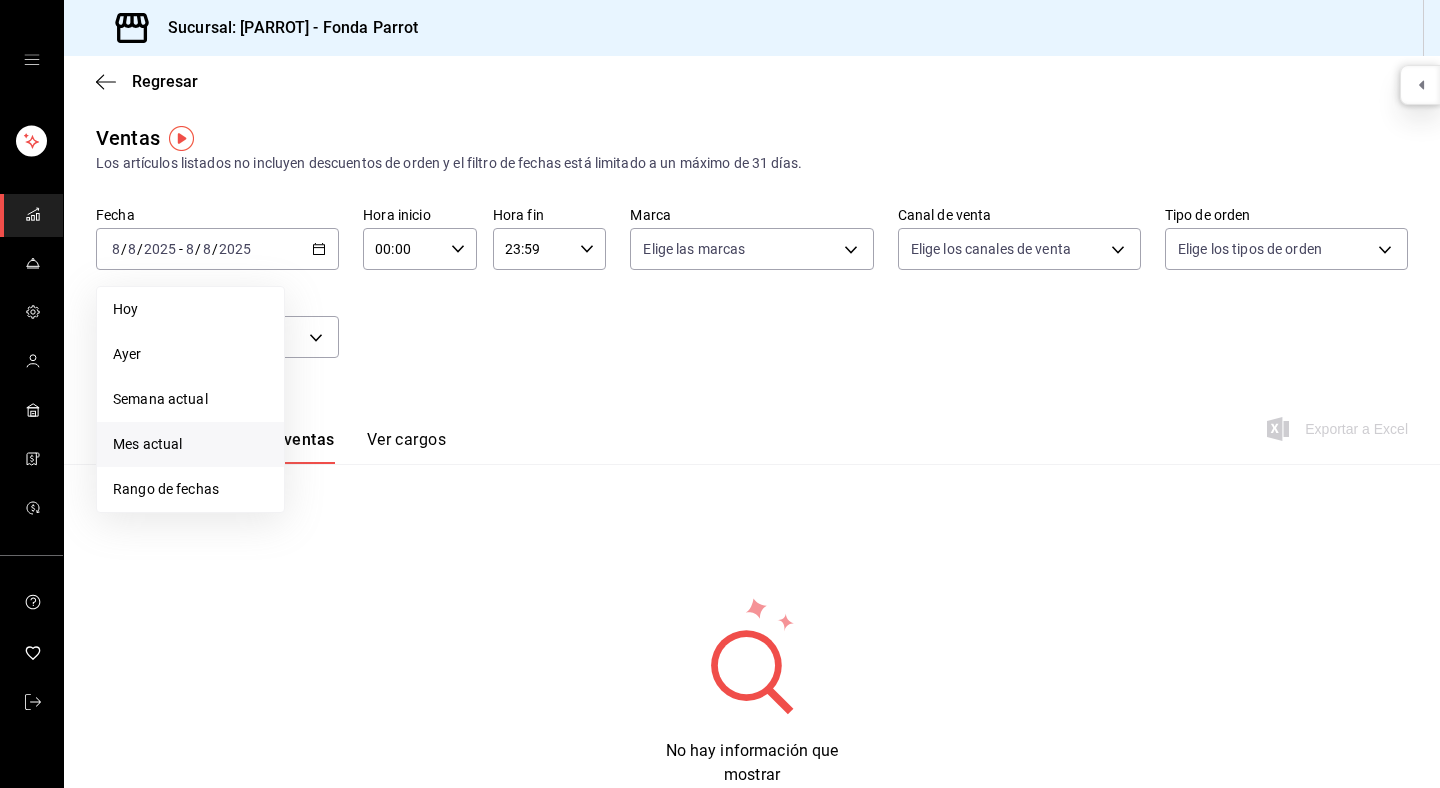 click on "Mes actual" at bounding box center (190, 444) 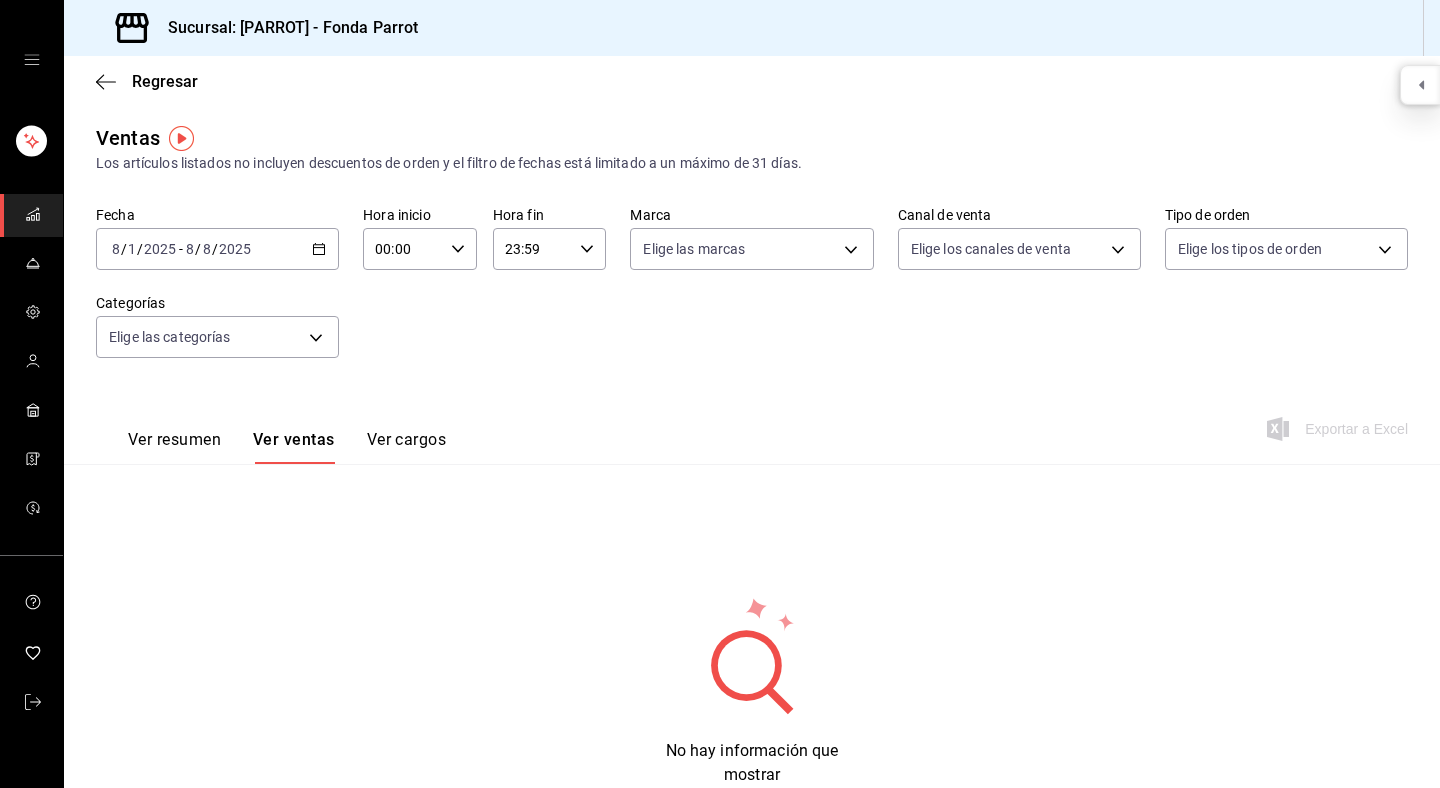 click on "[DATE] [DAY] / [MONTH] / [YEAR] - [DATE] [DAY] / [MONTH] / [YEAR]" at bounding box center (217, 249) 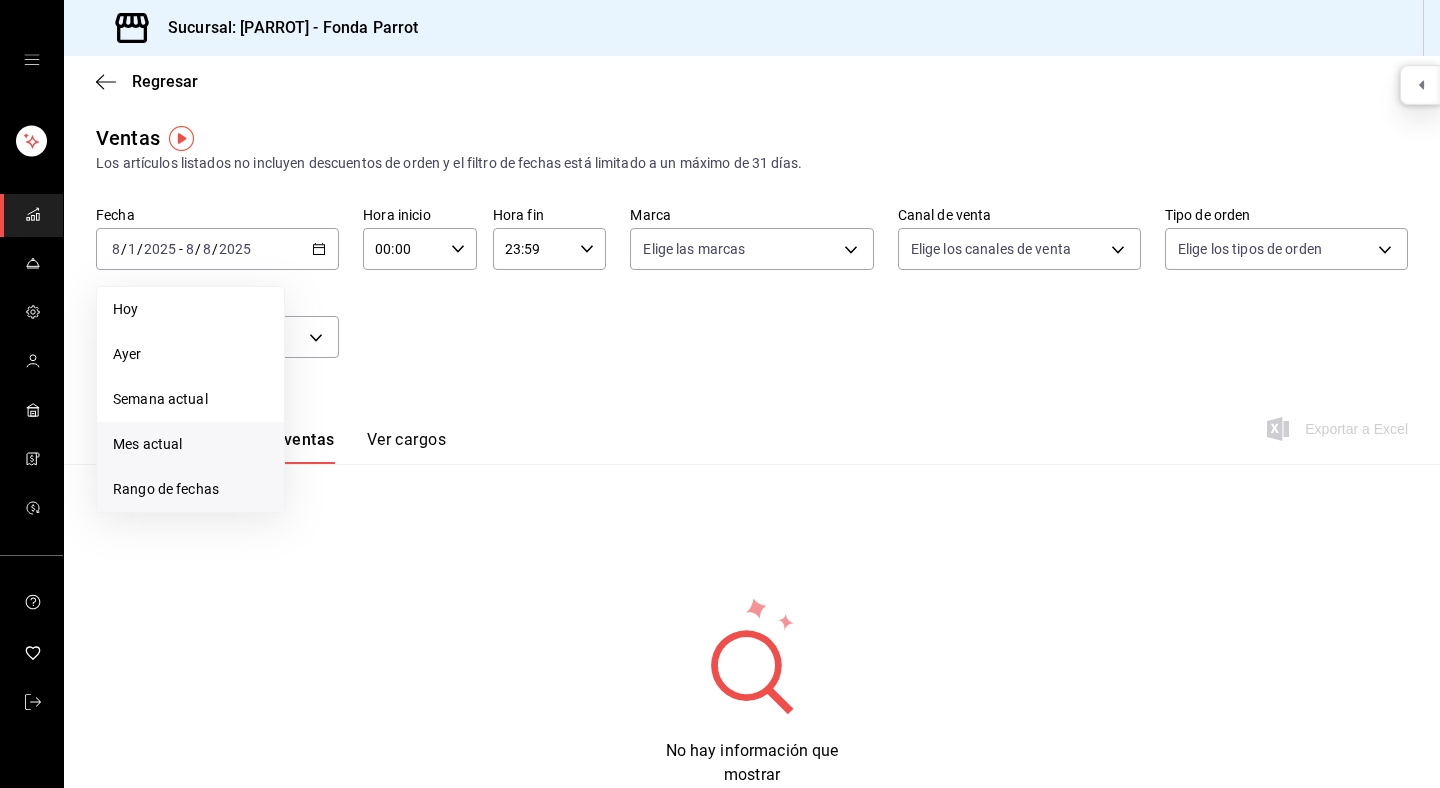 click on "Rango de fechas" at bounding box center (190, 489) 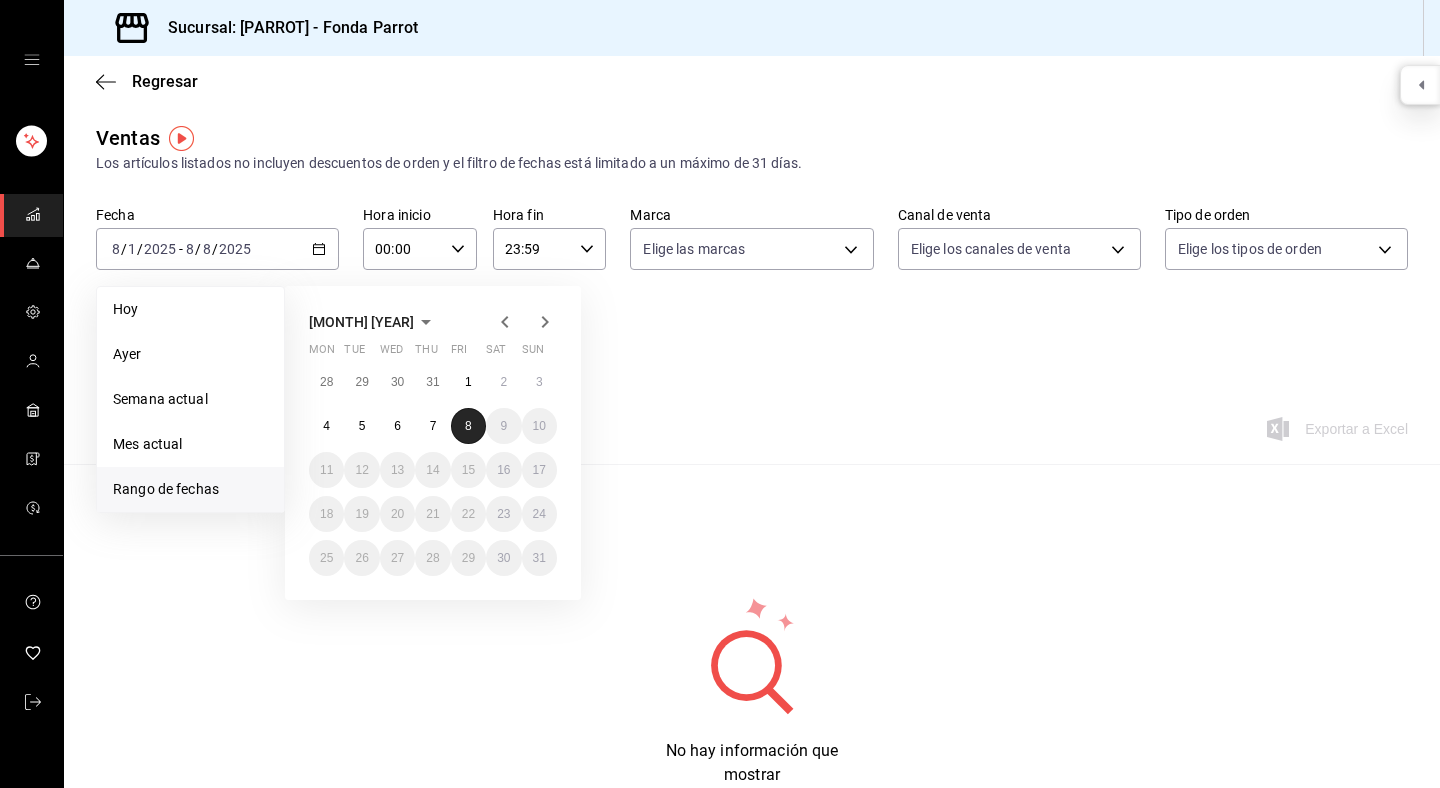 click on "8" at bounding box center [468, 426] 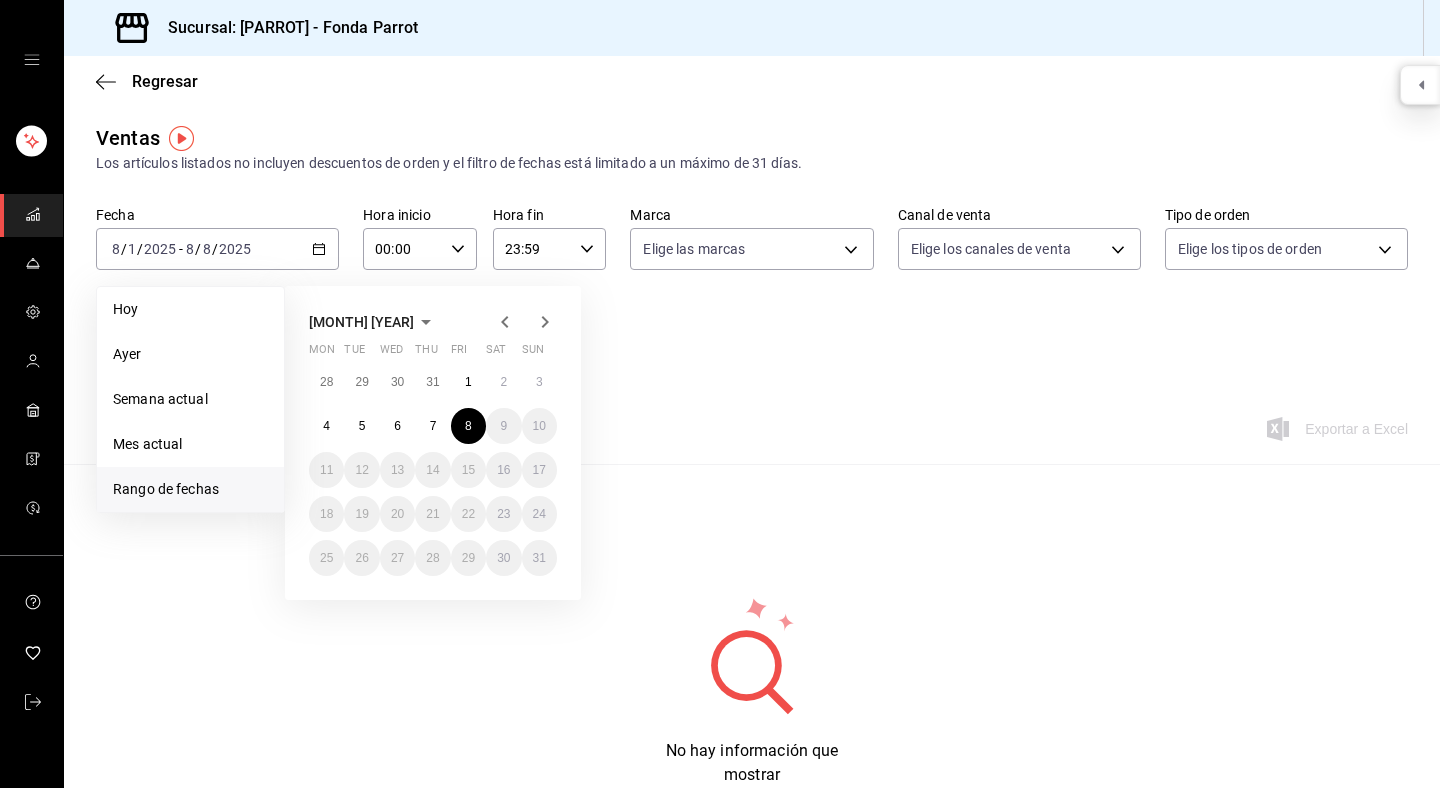 click 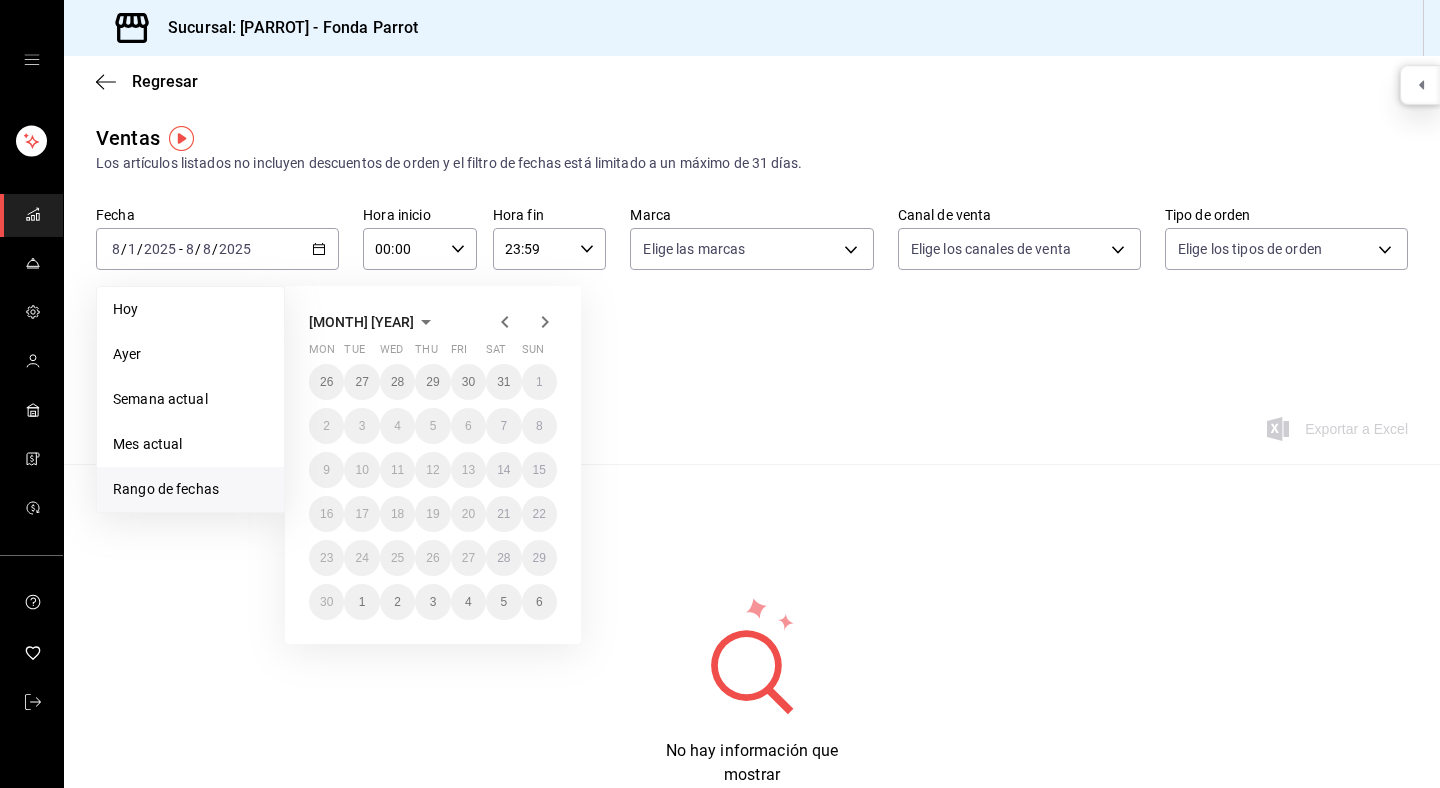 click 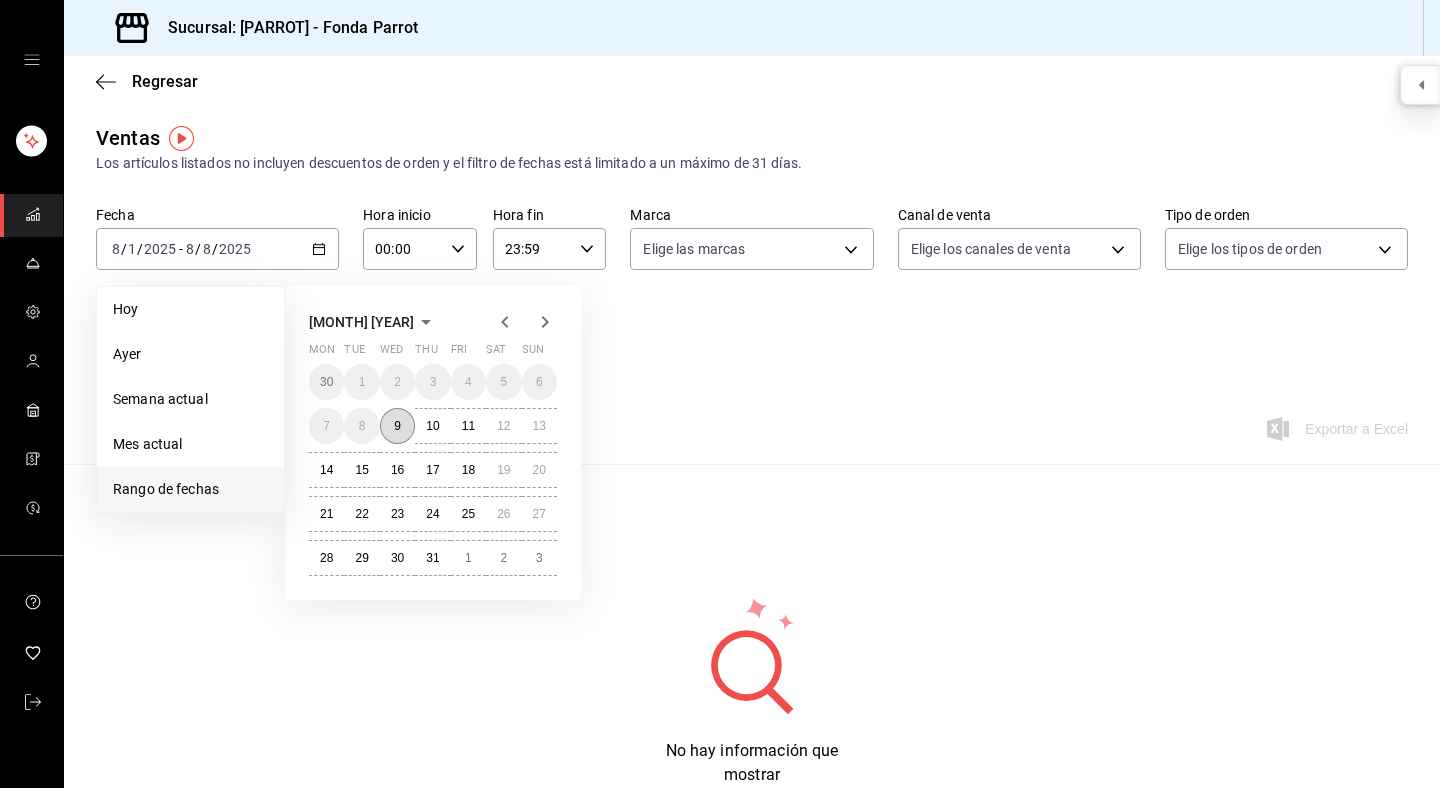 click on "9" at bounding box center [397, 426] 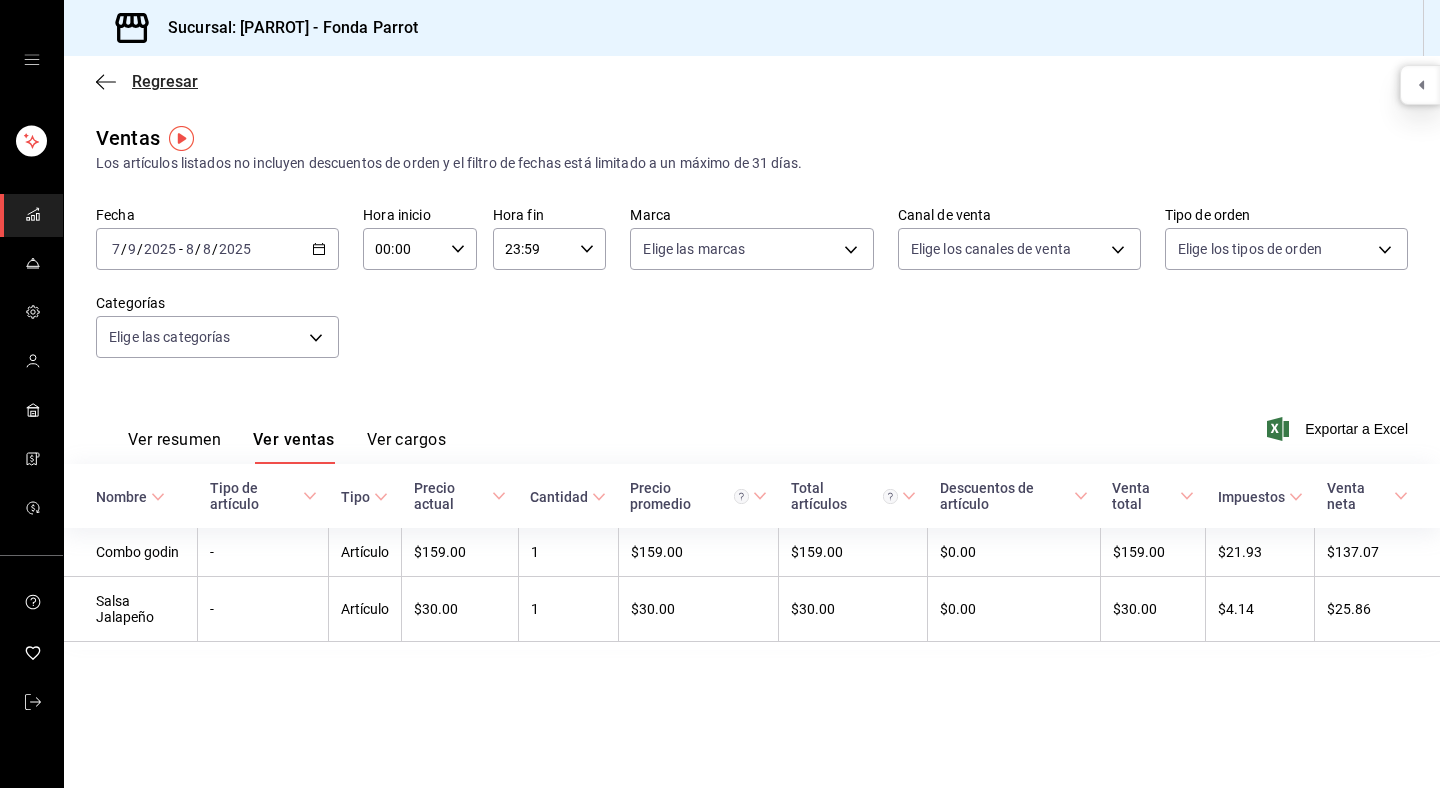 click on "Regresar" at bounding box center (147, 81) 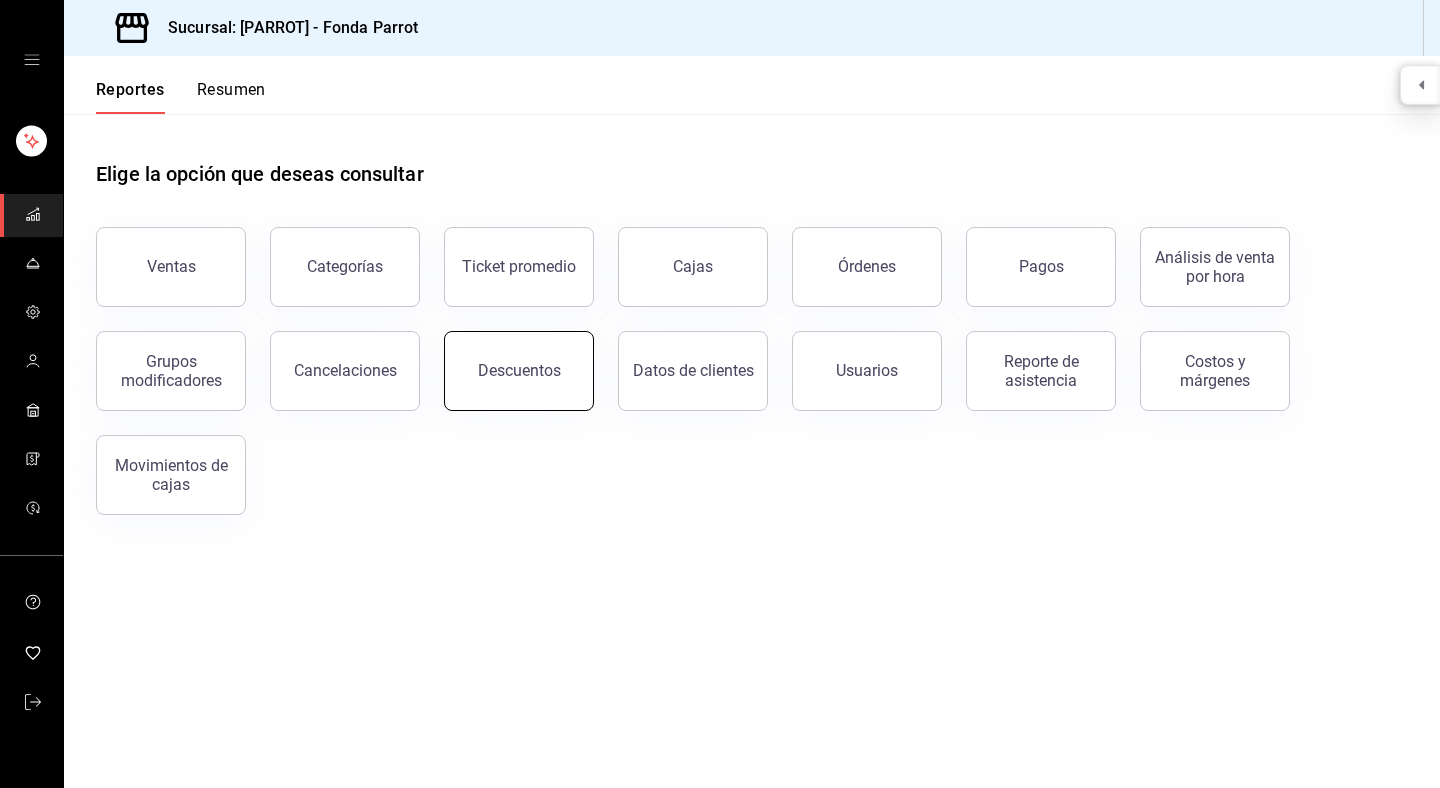 click on "Descuentos" at bounding box center (519, 371) 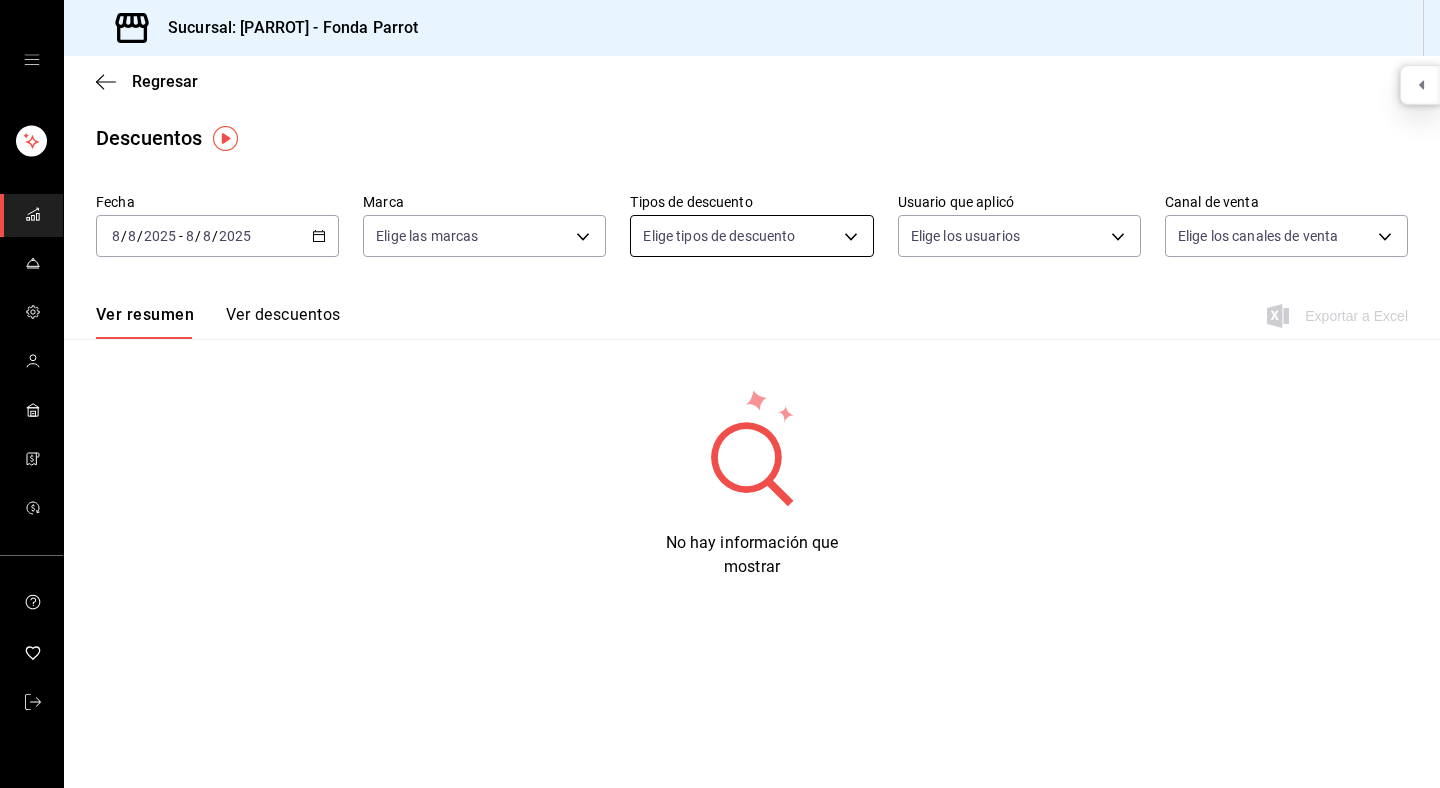 click on "Sucursal: [PARROT] - Fonda Parrot Regresar Descuentos Fecha [DATE] [DAY] / [MONTH] / [YEAR] - [DATE] [DAY] / [MONTH] / [YEAR] Marca Elige las marcas Tipos de descuento Elige tipos de descuento Usuario que aplicó Elige los usuarios Canal de venta Elige los canales de venta Ver resumen Ver descuentos Exportar a Excel No hay información que mostrar GANA 1 MES GRATIS EN TU SUSCRIPCIÓN AQUÍ ¿Recuerdas cómo empezó tu restaurante?
Hoy puedes ayudar a un colega a tener el mismo cambio que tú viviste.
Recomienda Parrot directamente desde tu Portal Administrador.
Es fácil y rápido.
🎁 Por cada restaurante que se una, ganas 1 mes gratis. Ver video tutorial Ir a video Visitar centro de ayuda ([PHONE]) soporte@[DOMAIN].io Visitar centro de ayuda ([PHONE]) soporte@[DOMAIN].io" at bounding box center [720, 394] 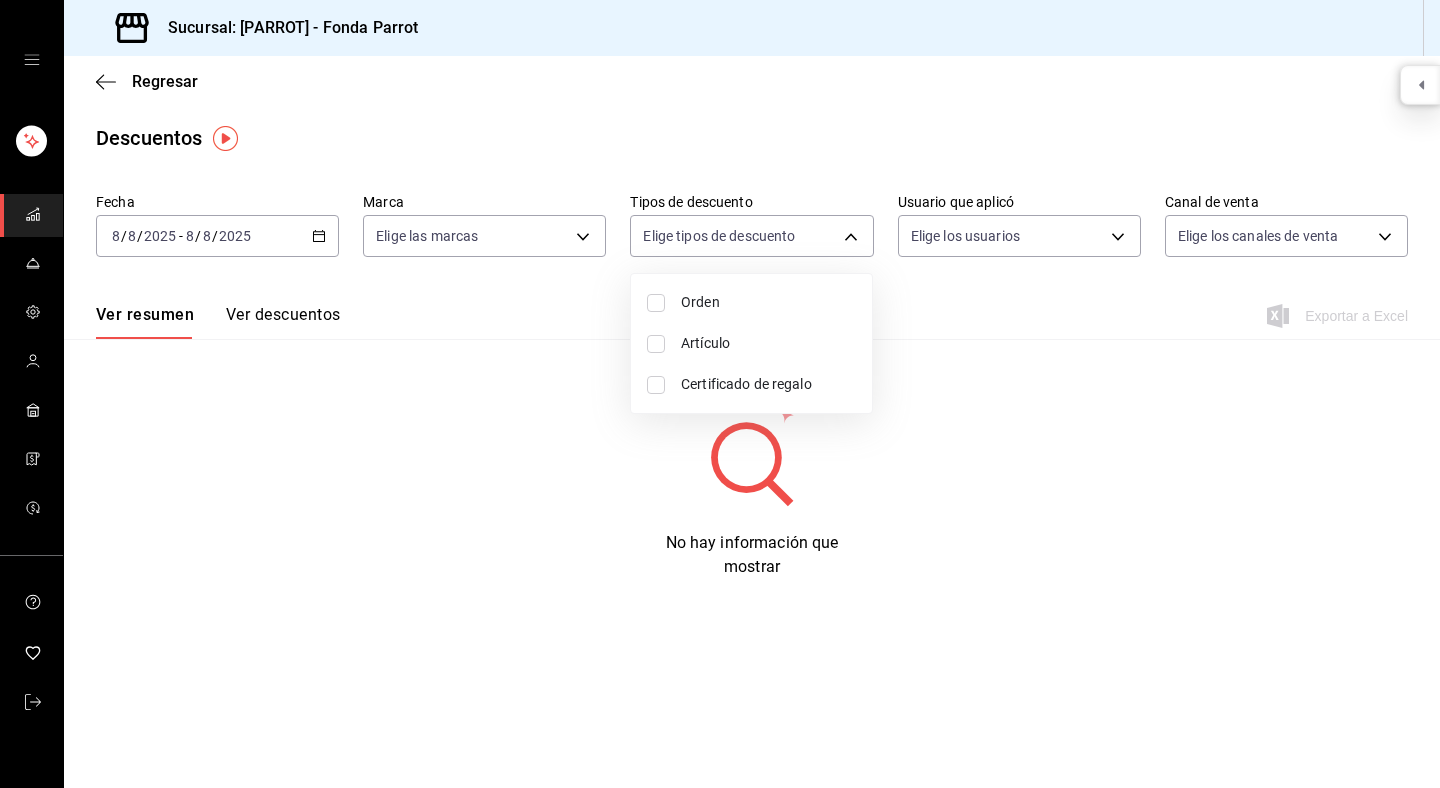 click at bounding box center (720, 394) 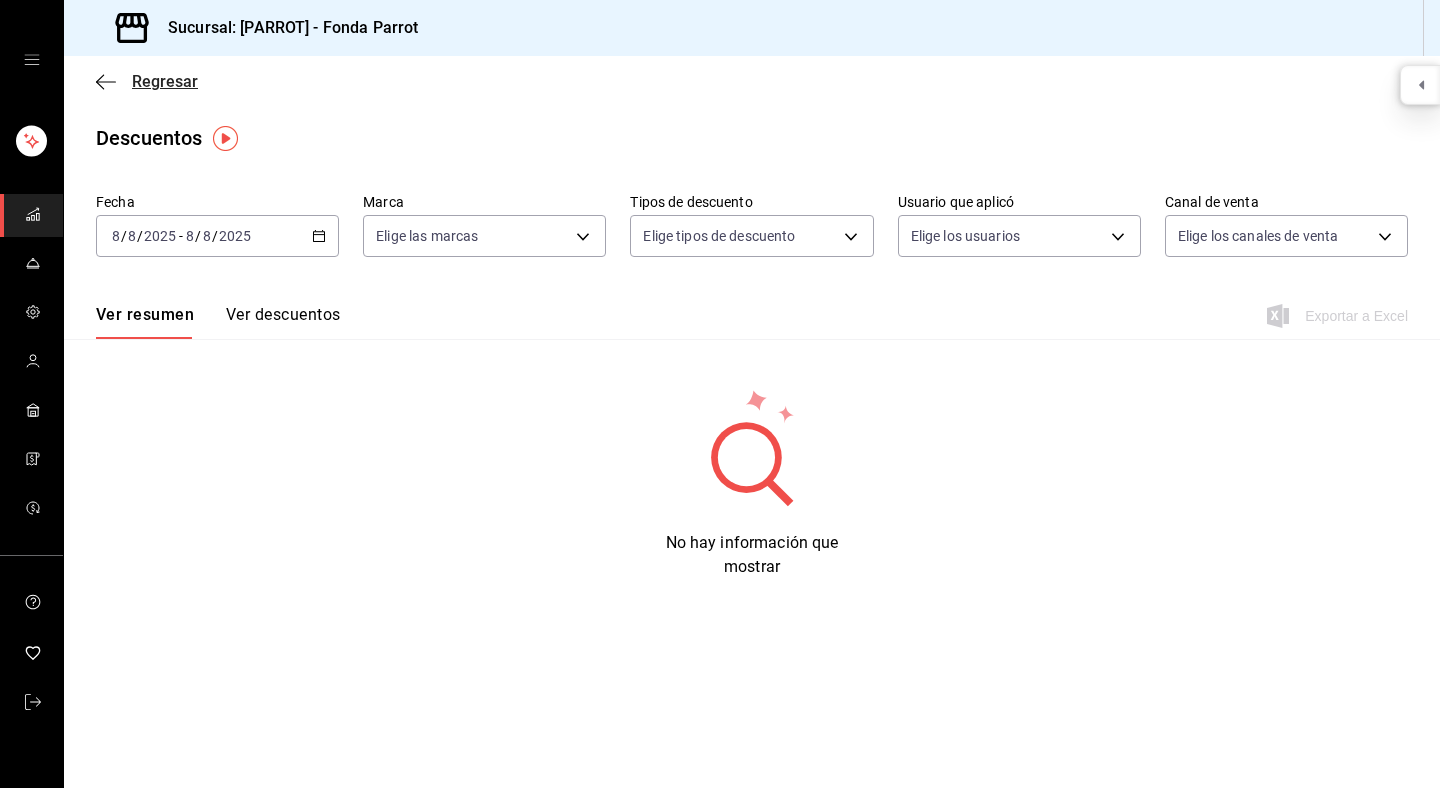 click 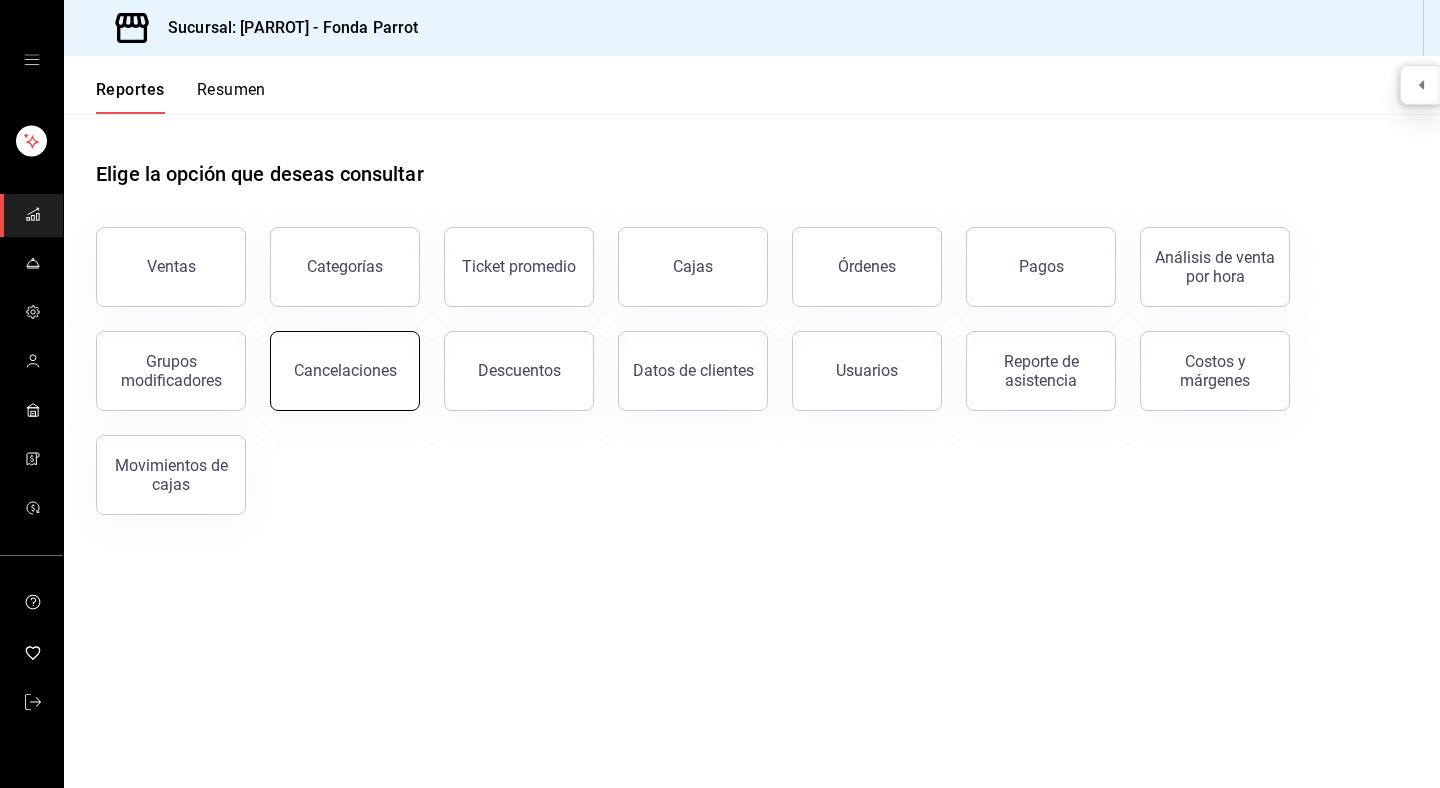 click on "Cancelaciones" at bounding box center (345, 371) 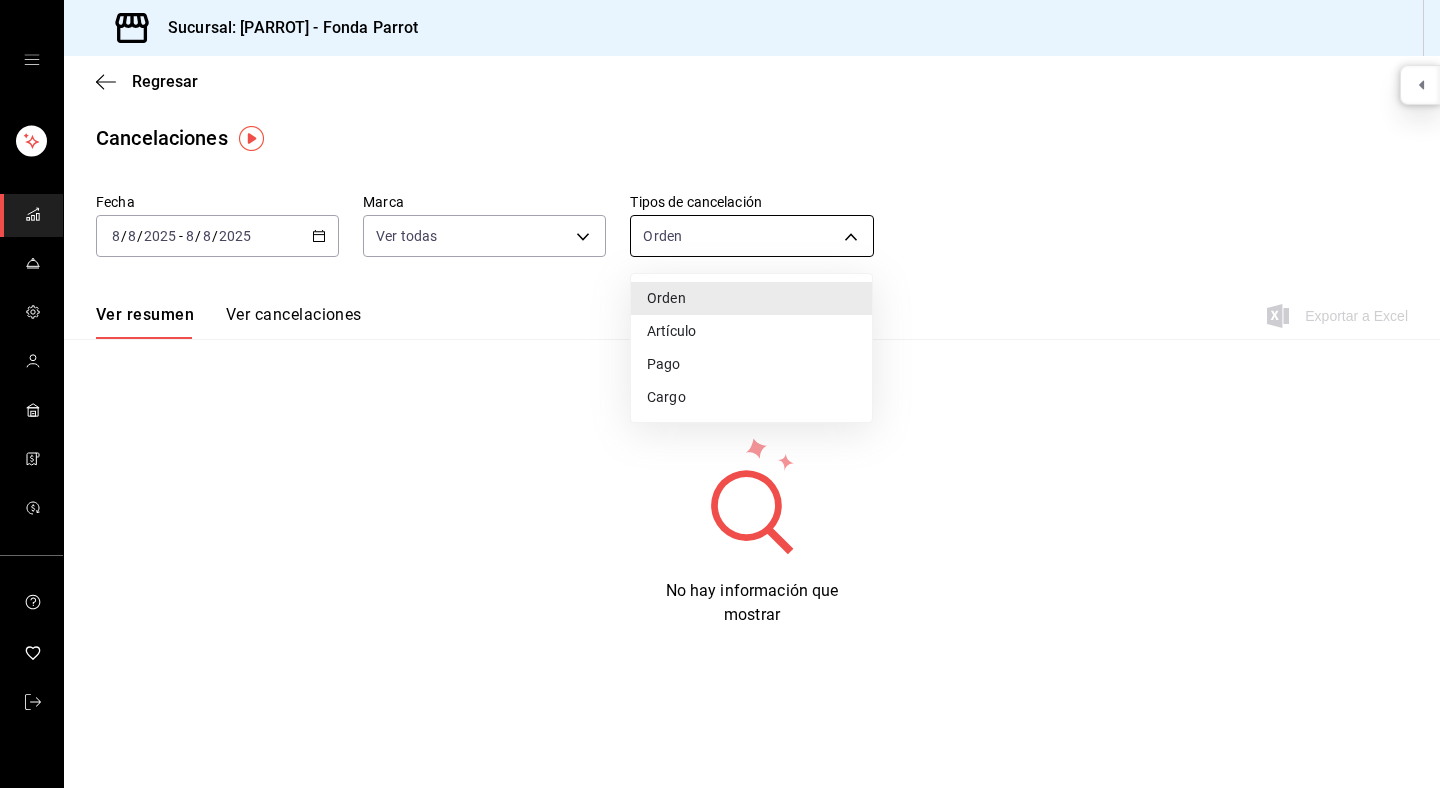 click on "Sucursal: [PARROT] - Fonda Parrot Regresar Cancelaciones Fecha [DATE] [DAY] / [MONTH] / [YEAR] - [DATE] [DAY] / [MONTH] / [YEAR] Marca Ver todas [object Object],[object Object] Tipos de cancelación Orden ORDER Ver resumen Ver cancelaciones Exportar a Excel No hay información que mostrar GANA 1 MES GRATIS EN TU SUSCRIPCIÓN AQUÍ ¿Recuerdas cómo empezó tu restaurante?
Hoy puedes ayudar a un colega a tener el mismo cambio que tú viviste.
Recomienda Parrot directamente desde tu Portal Administrador.
Es fácil y rápido.
🎁 Por cada restaurante que se una, ganas 1 mes gratis. Ver video tutorial Ir a video Visitar centro de ayuda ([PHONE]) soporte@[DOMAIN].io Visitar centro de ayuda ([PHONE]) soporte@[DOMAIN].io Orden Artículo Pago Cargo" at bounding box center [720, 394] 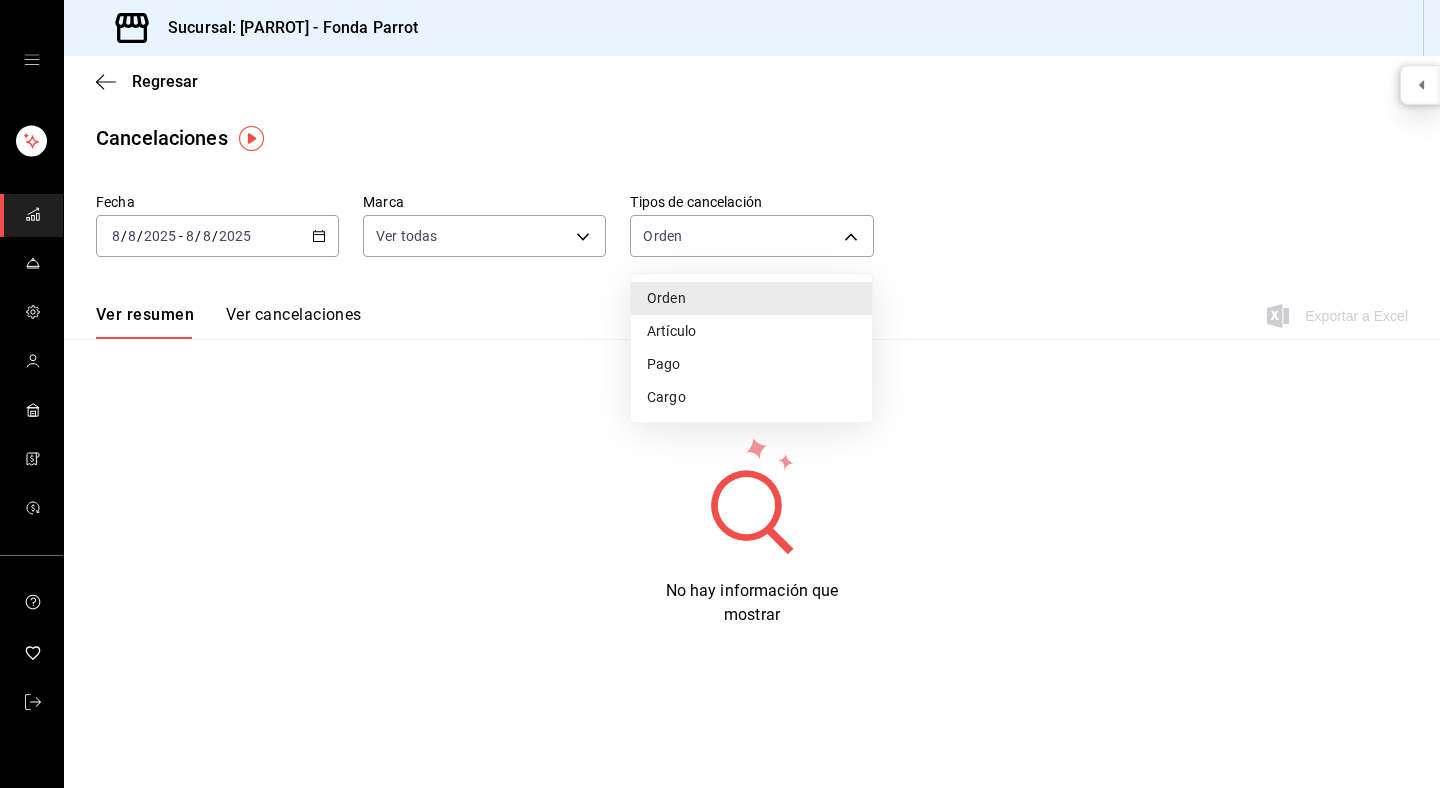 click at bounding box center [720, 394] 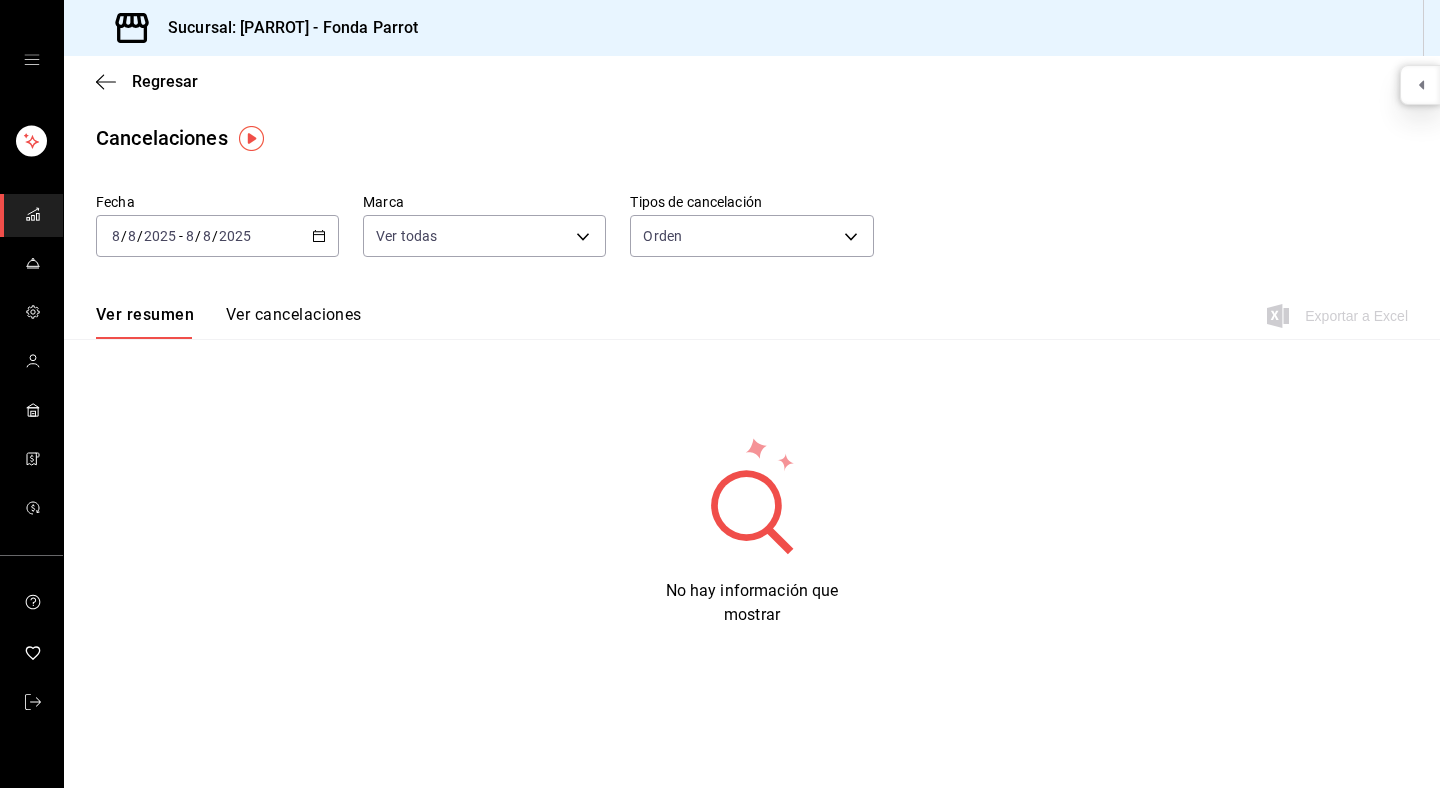 click on "Regresar" at bounding box center (752, 81) 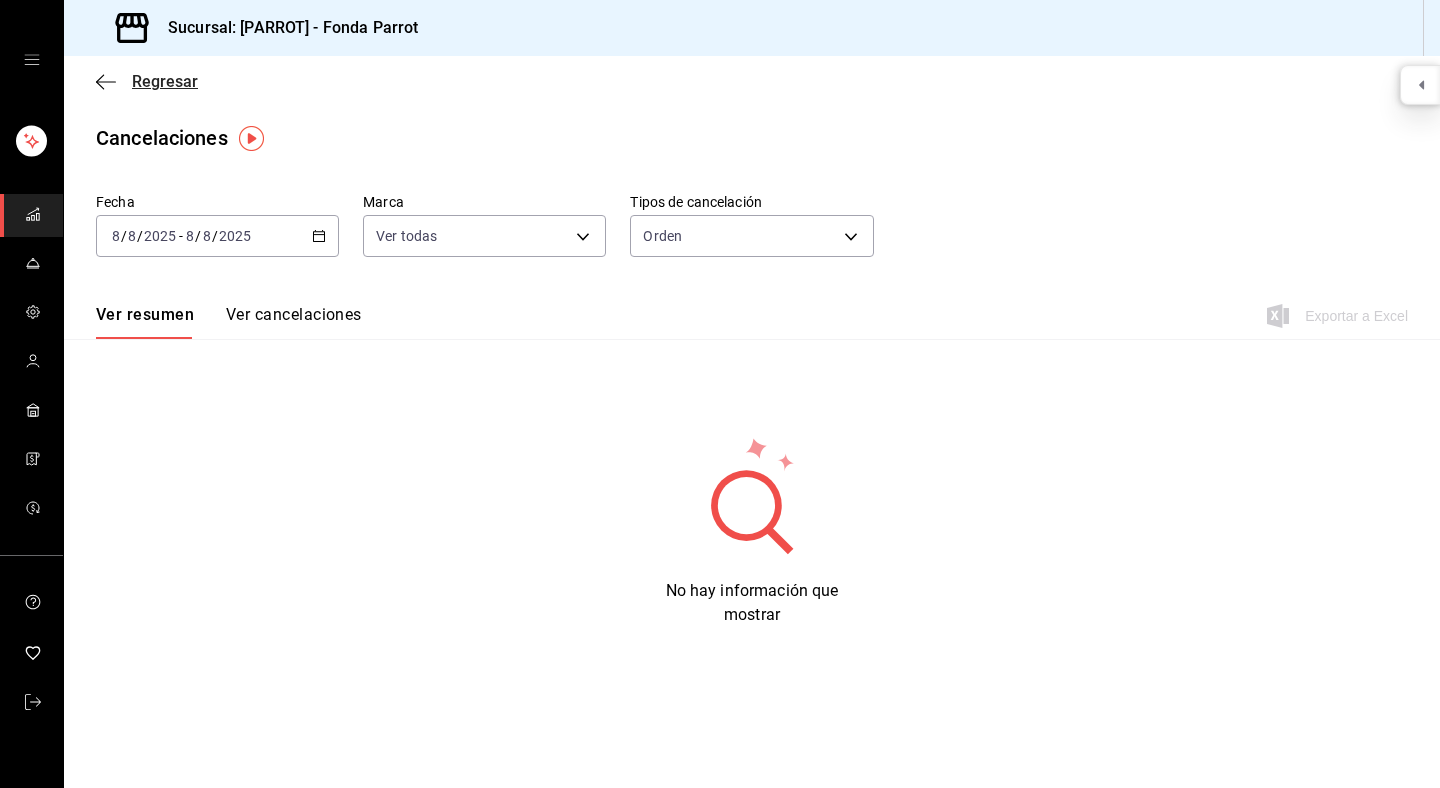 click 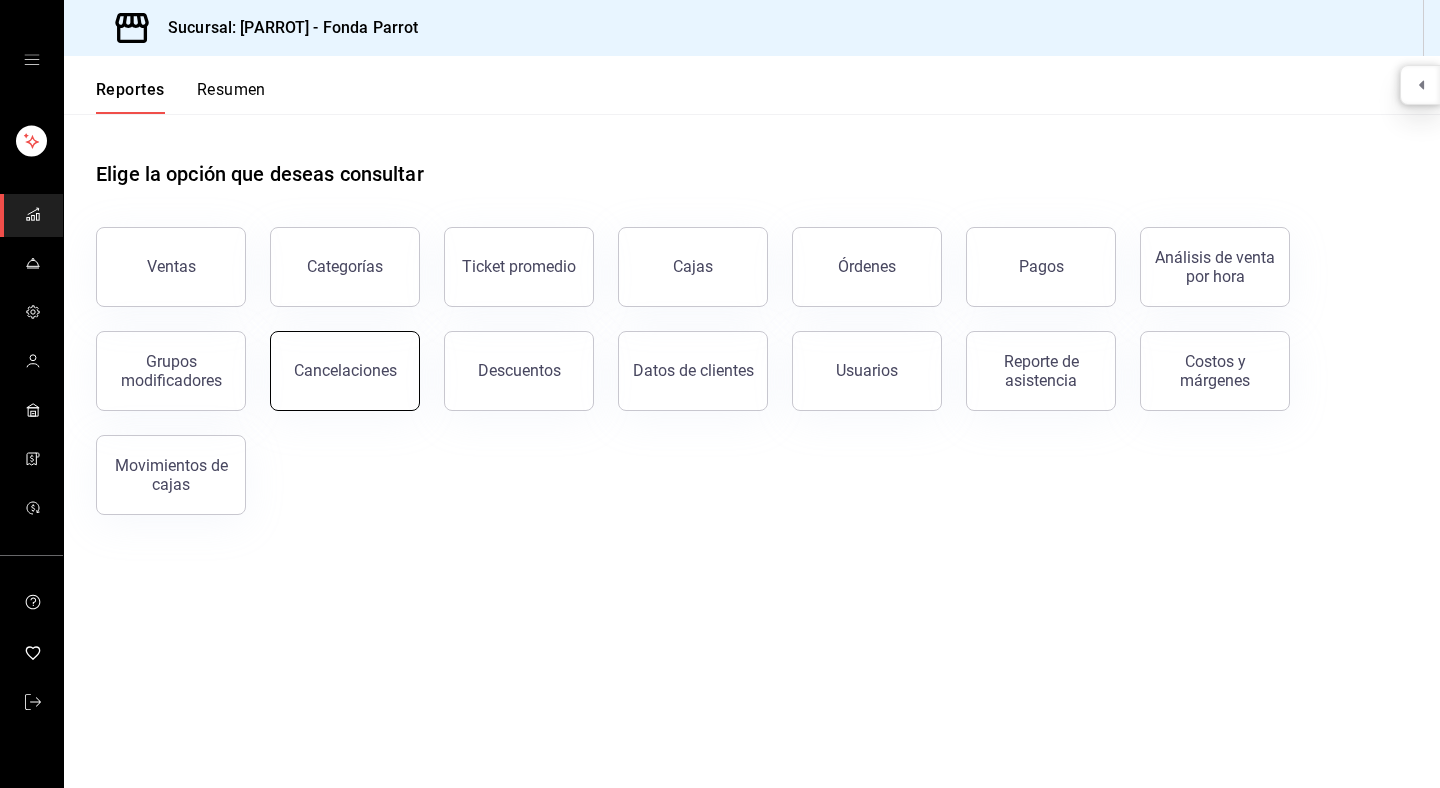 click on "Cancelaciones" at bounding box center [345, 371] 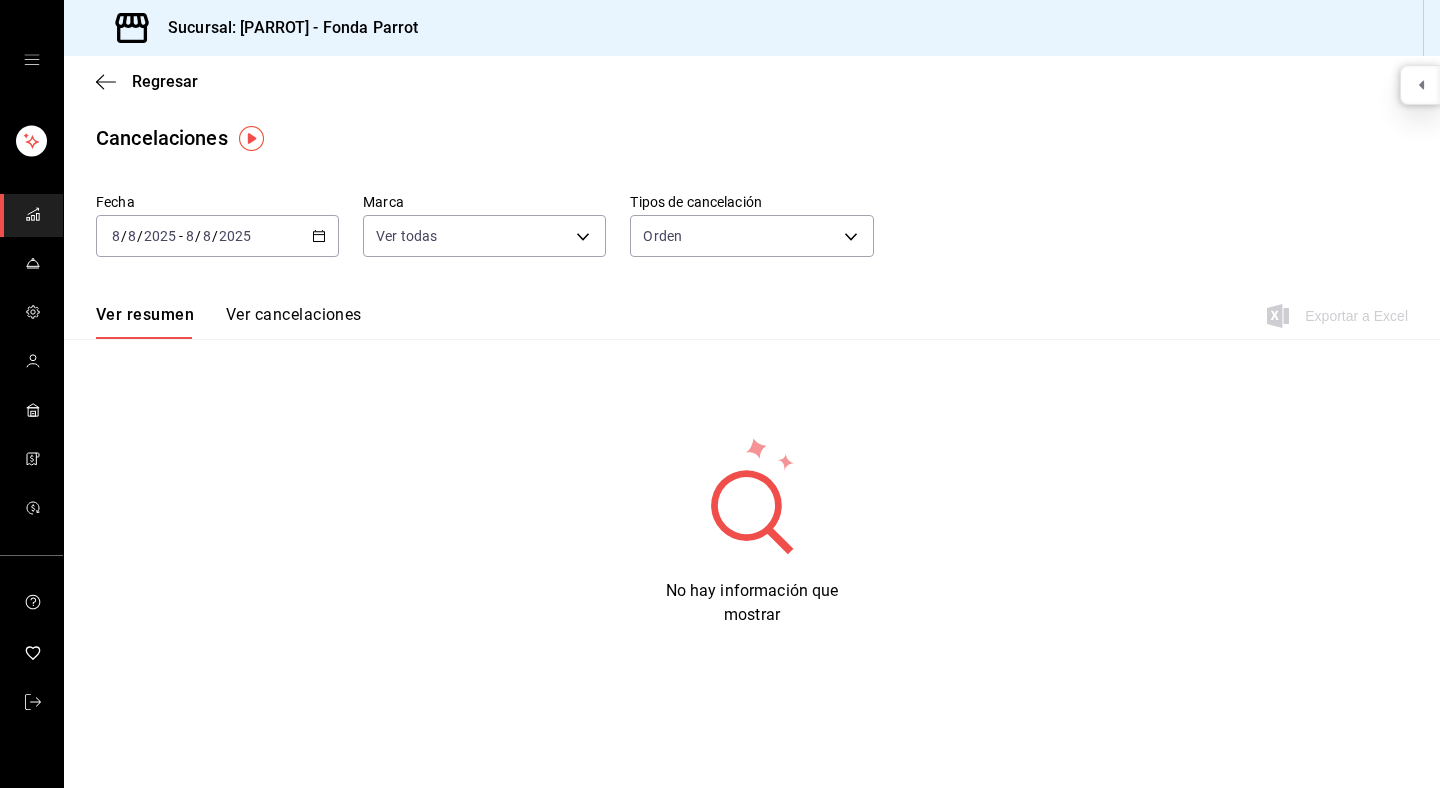 click 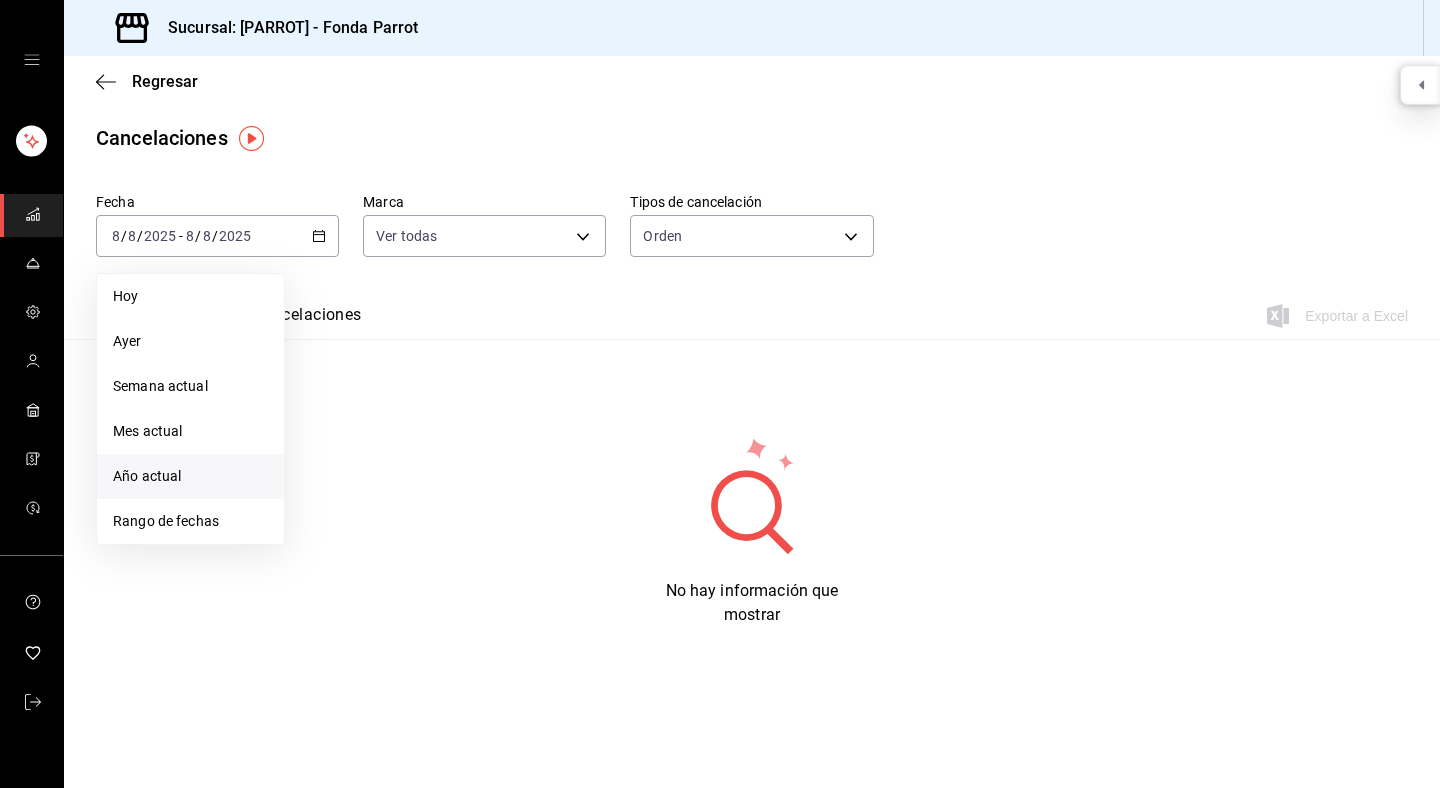 click on "Año actual" at bounding box center (190, 476) 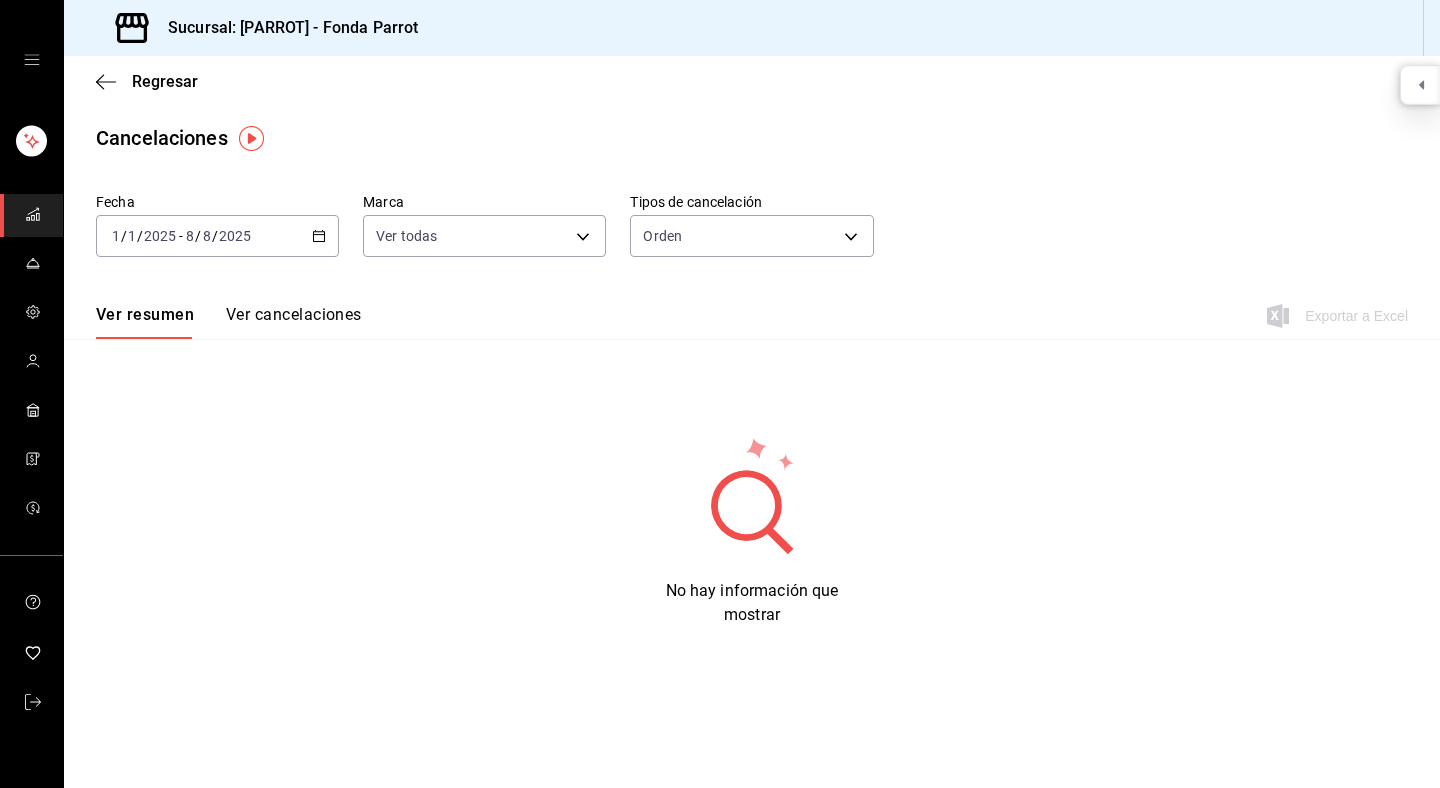 click 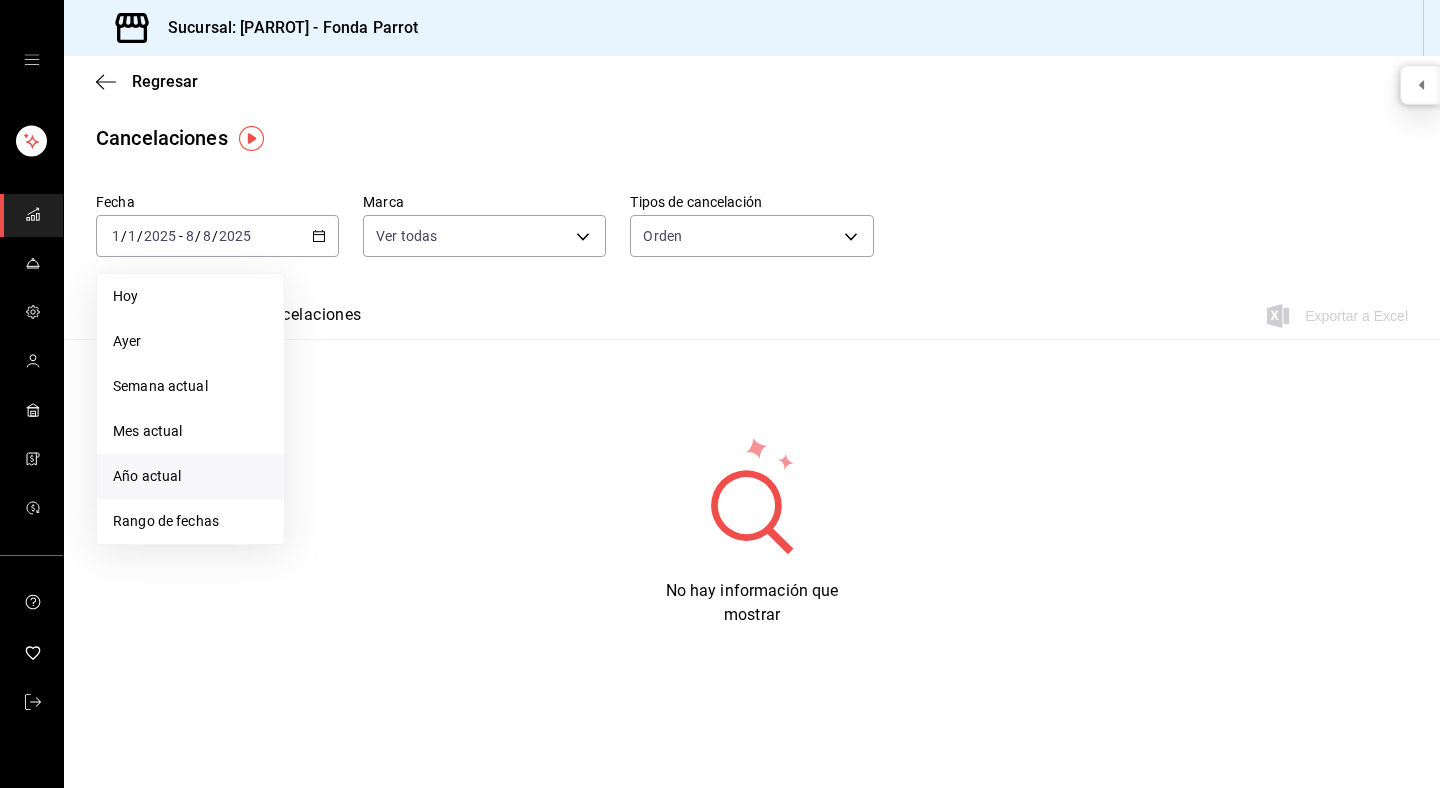 click on "Cancelaciones" at bounding box center [752, 138] 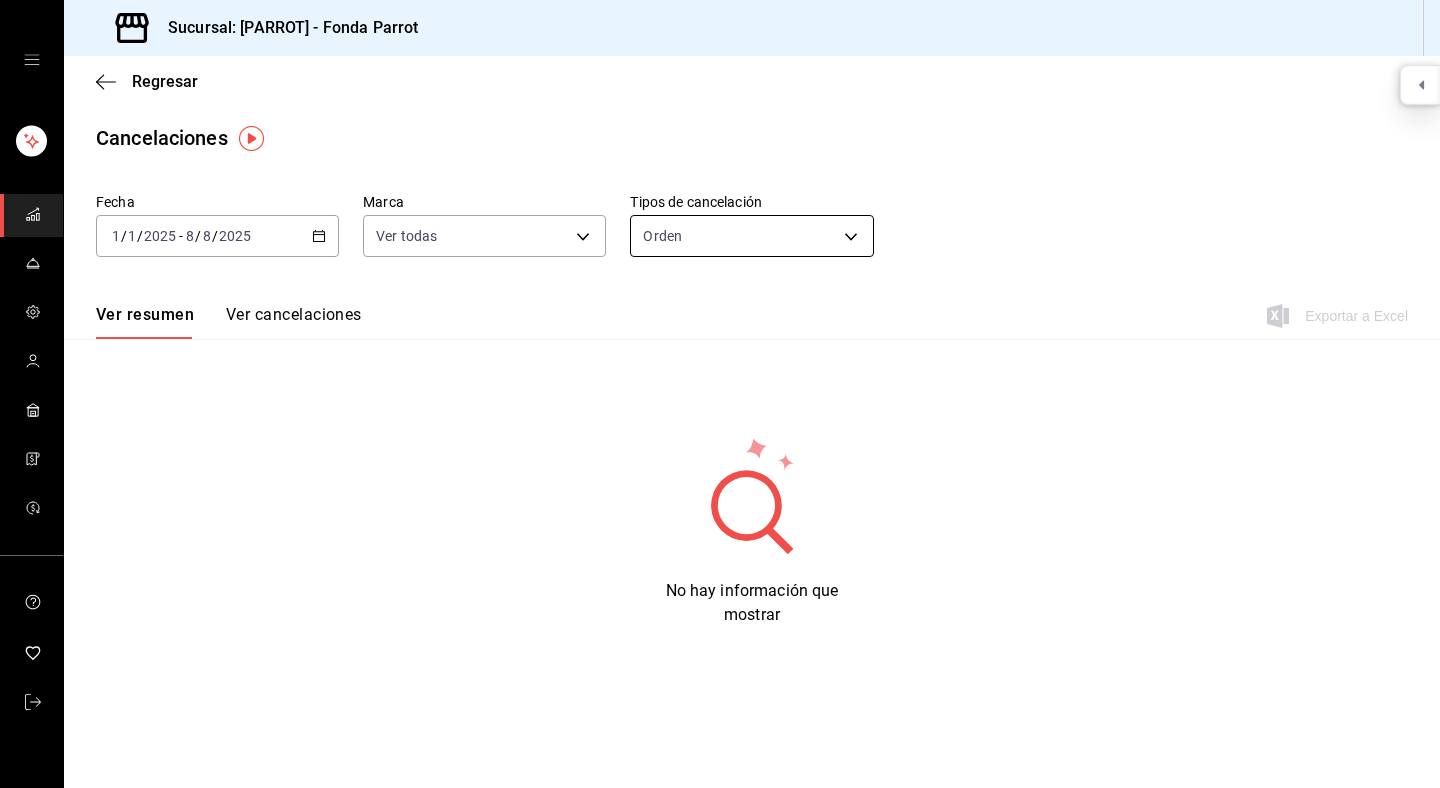 click on "Sucursal: [PARROT] - Fonda Parrot Regresar Cancelaciones Fecha [DATE] [DAY] / [MONTH] / [YEAR] - [DATE] [DAY] / [MONTH] / [YEAR] Marca Ver todas [object Object],[object Object] Tipos de cancelación Orden ORDER Ver resumen Ver cancelaciones Exportar a Excel No hay información que mostrar GANA 1 MES GRATIS EN TU SUSCRIPCIÓN AQUÍ ¿Recuerdas cómo empezó tu restaurante?
Hoy puedes ayudar a un colega a tener el mismo cambio que tú viviste.
Recomienda Parrot directamente desde tu Portal Administrador.
Es fácil y rápido.
🎁 Por cada restaurante que se una, ganas 1 mes gratis. Ver video tutorial Ir a video Visitar centro de ayuda ([PHONE]) soporte@[DOMAIN].io Visitar centro de ayuda ([PHONE]) soporte@[DOMAIN].io" at bounding box center (720, 394) 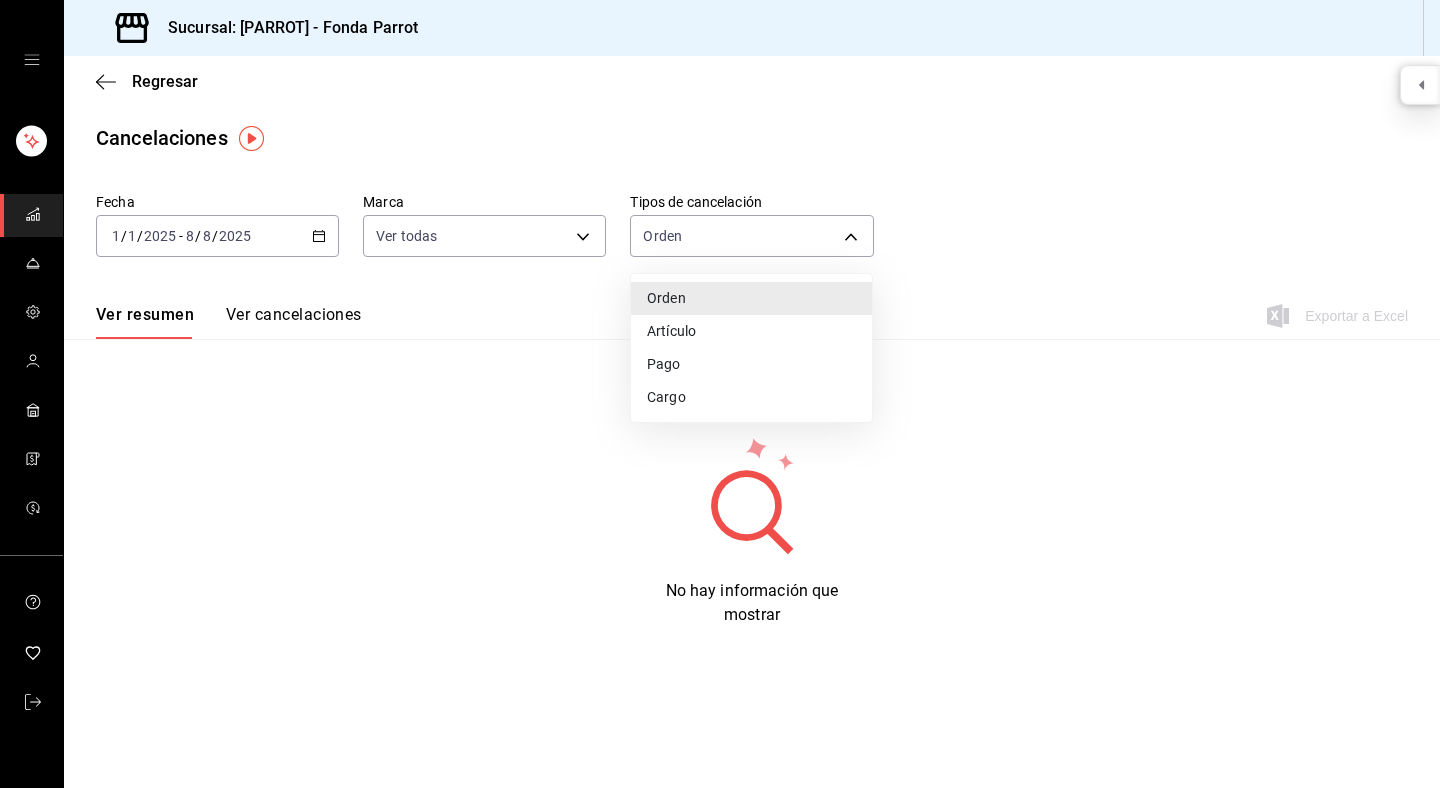 click at bounding box center (720, 394) 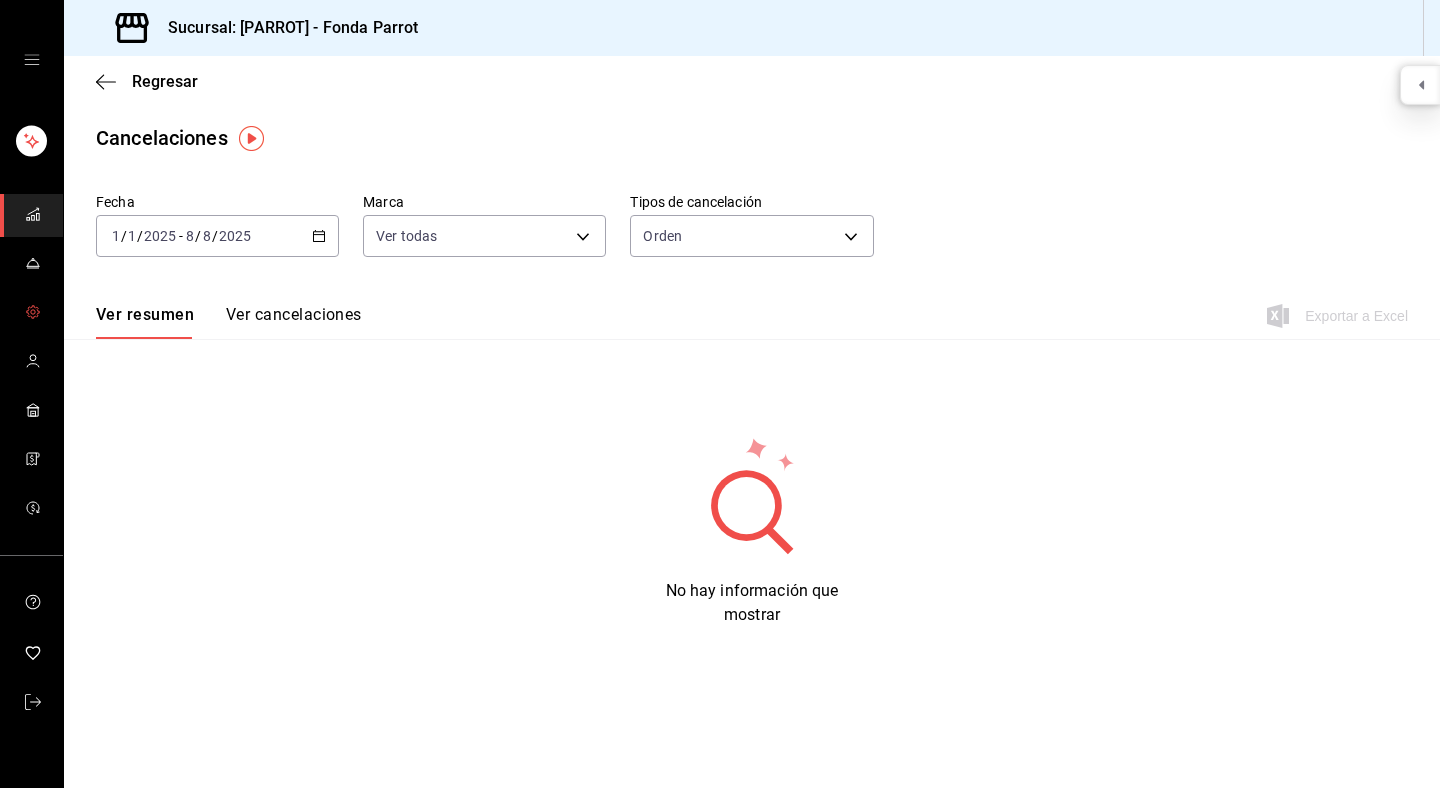 click 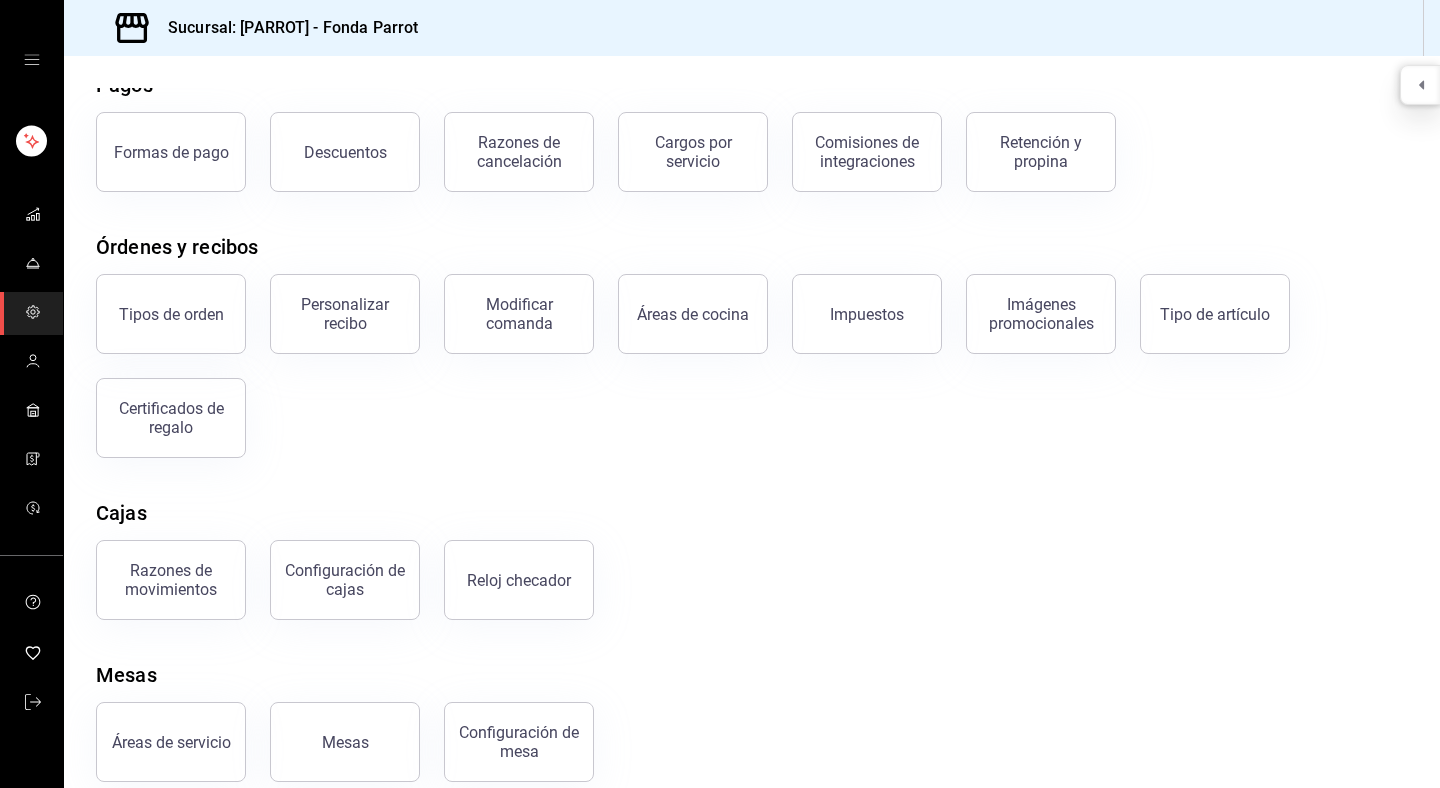 scroll, scrollTop: 88, scrollLeft: 0, axis: vertical 